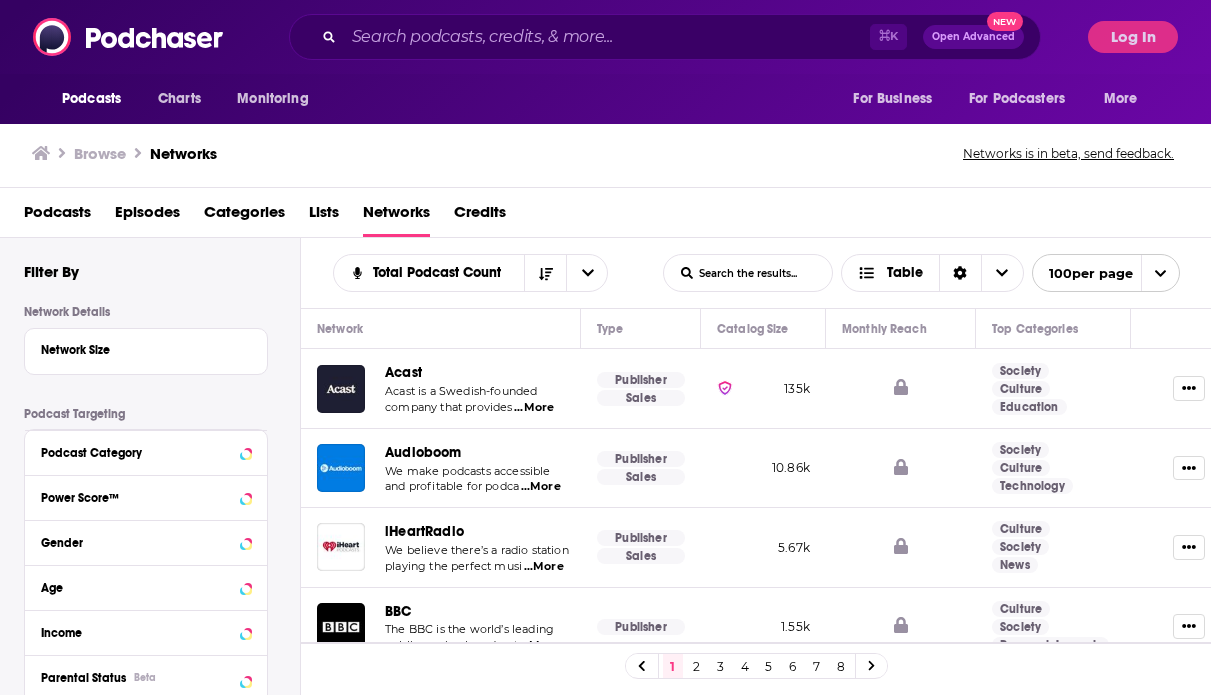 scroll, scrollTop: 0, scrollLeft: 0, axis: both 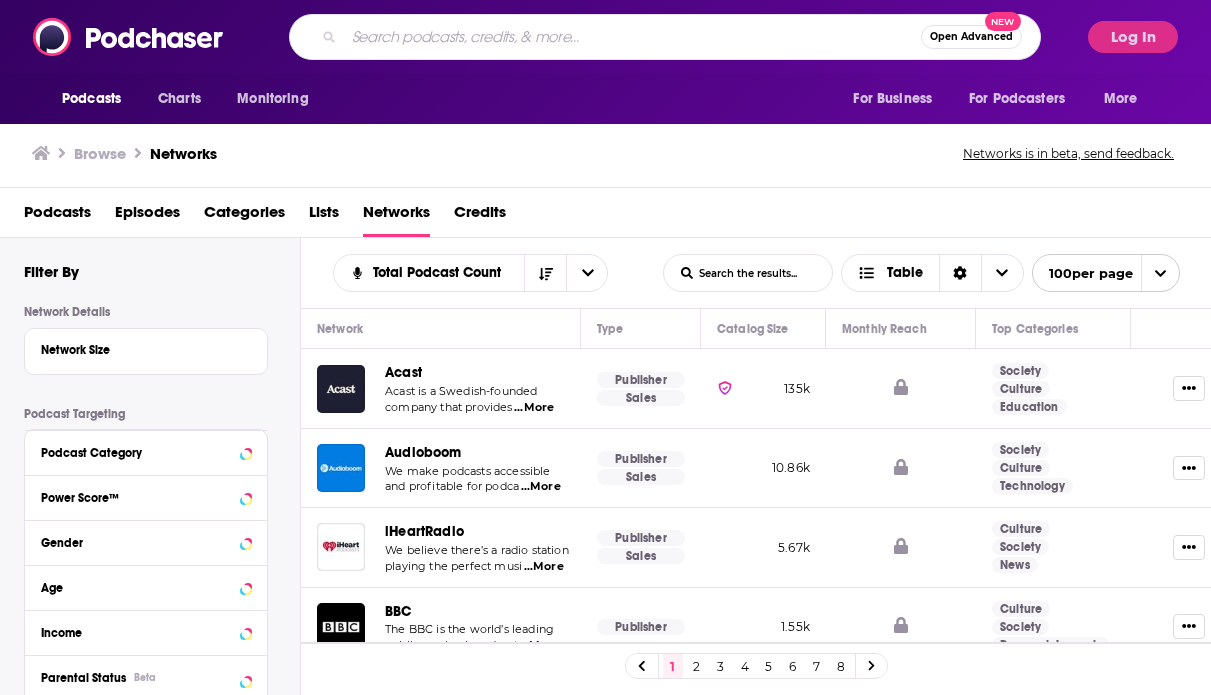 click at bounding box center [632, 37] 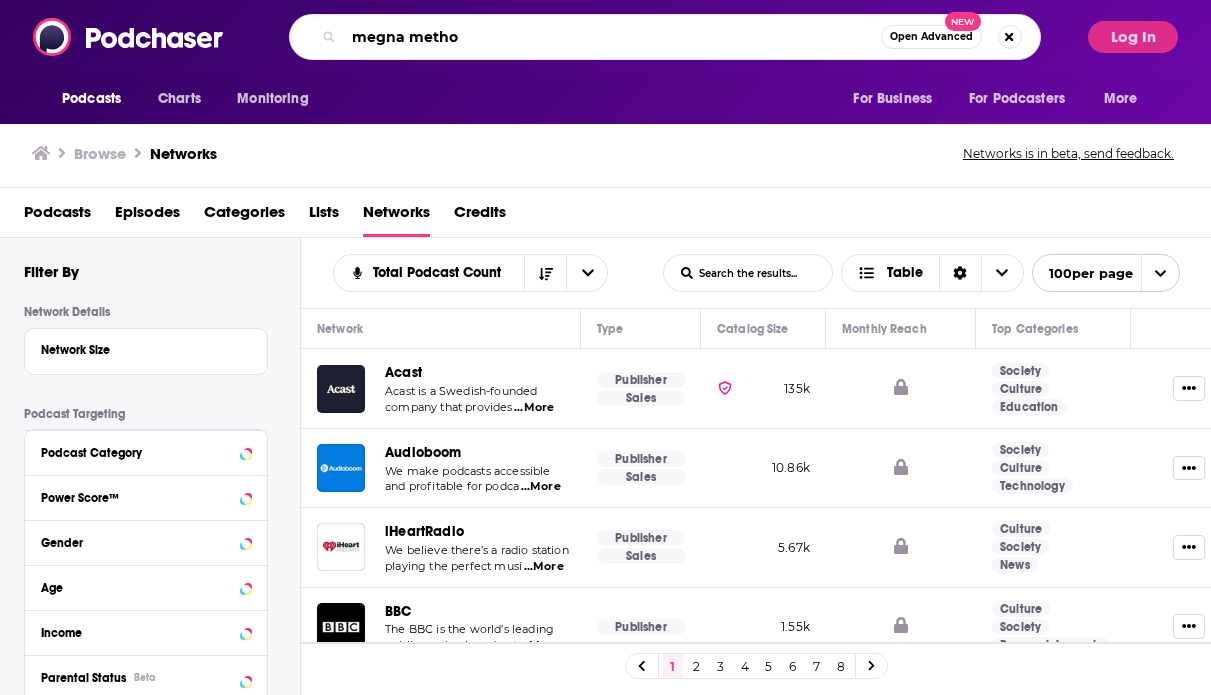 type on "[FIRST] [LAST]" 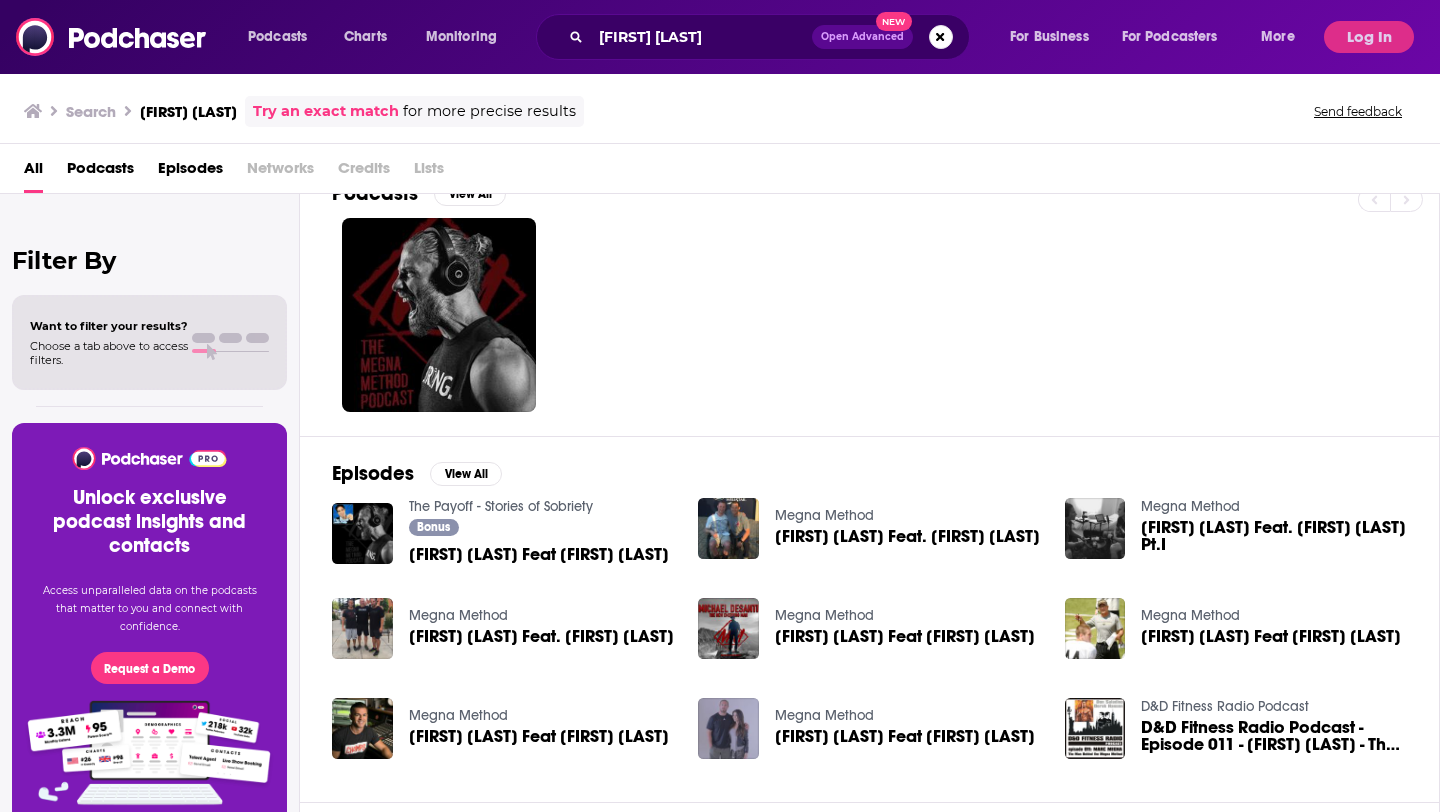 scroll, scrollTop: 0, scrollLeft: 0, axis: both 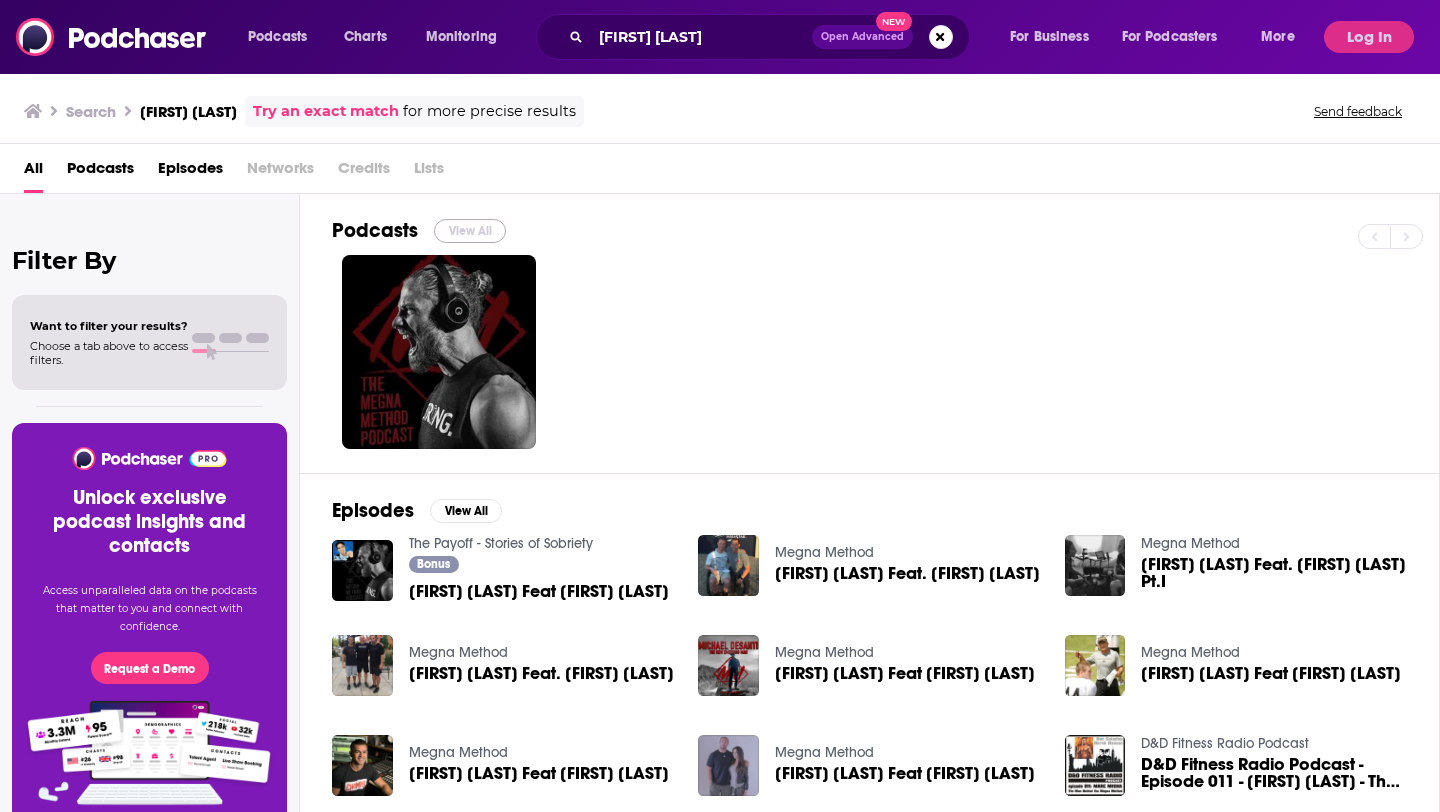 click on "View All" at bounding box center (470, 231) 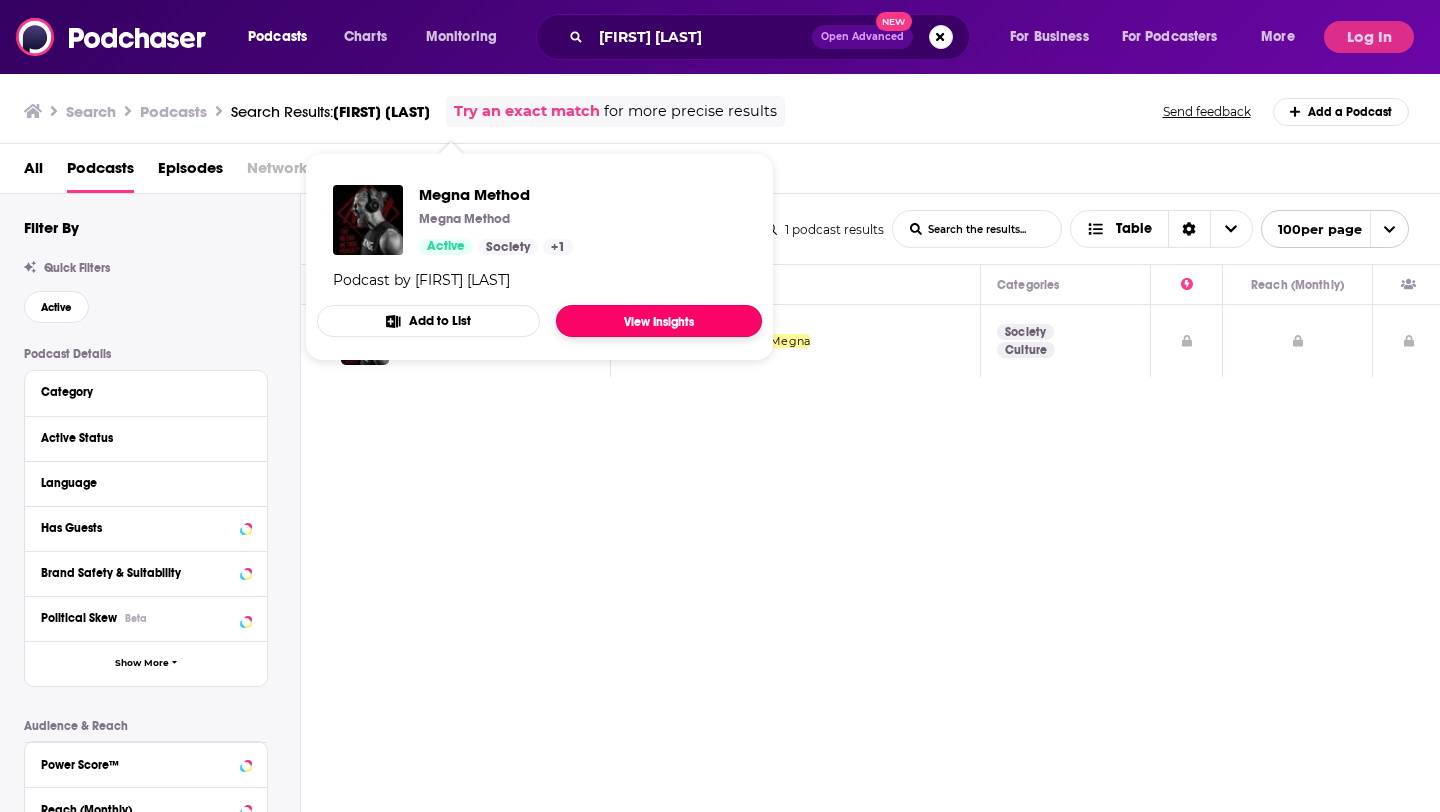 click on "View Insights" at bounding box center [659, 321] 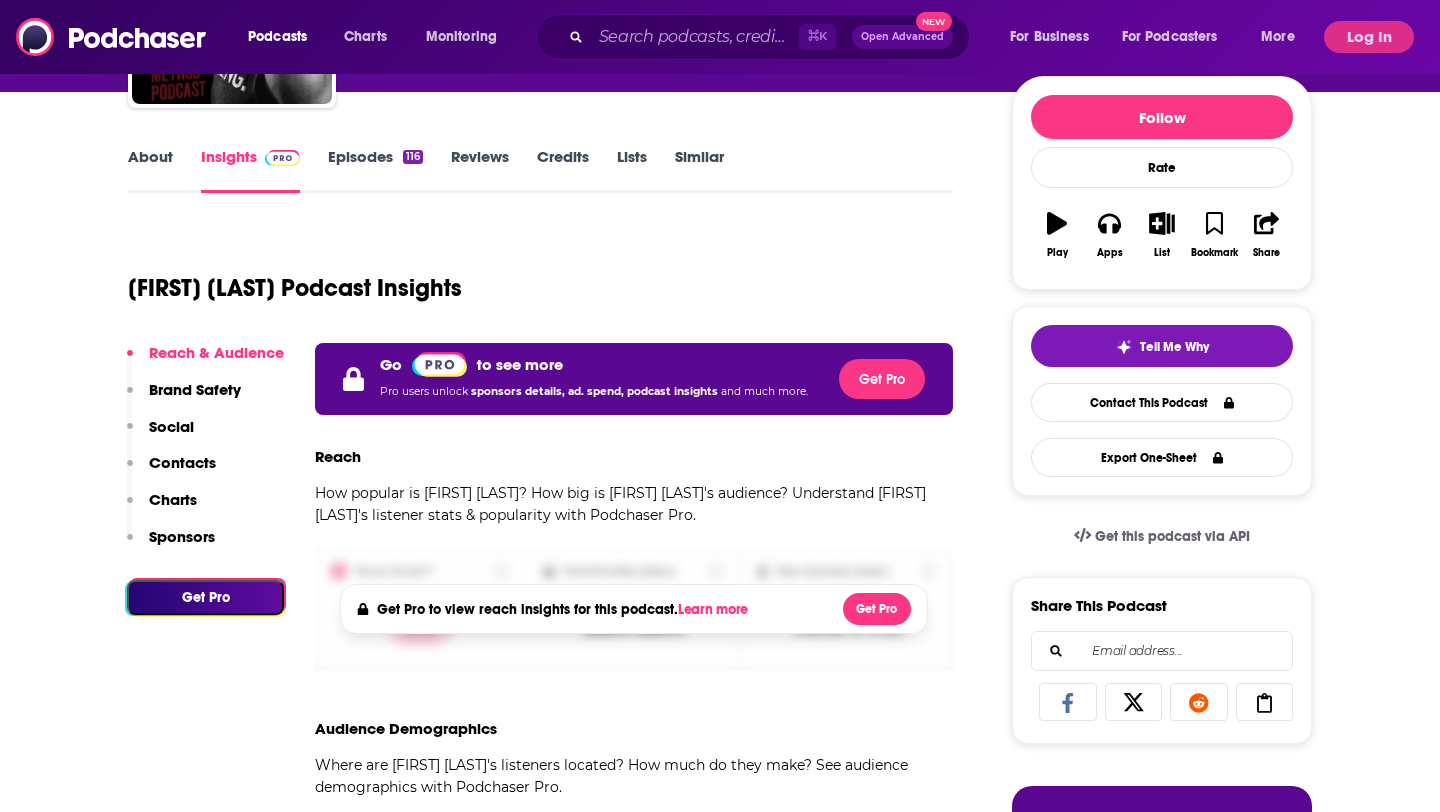 scroll, scrollTop: 0, scrollLeft: 0, axis: both 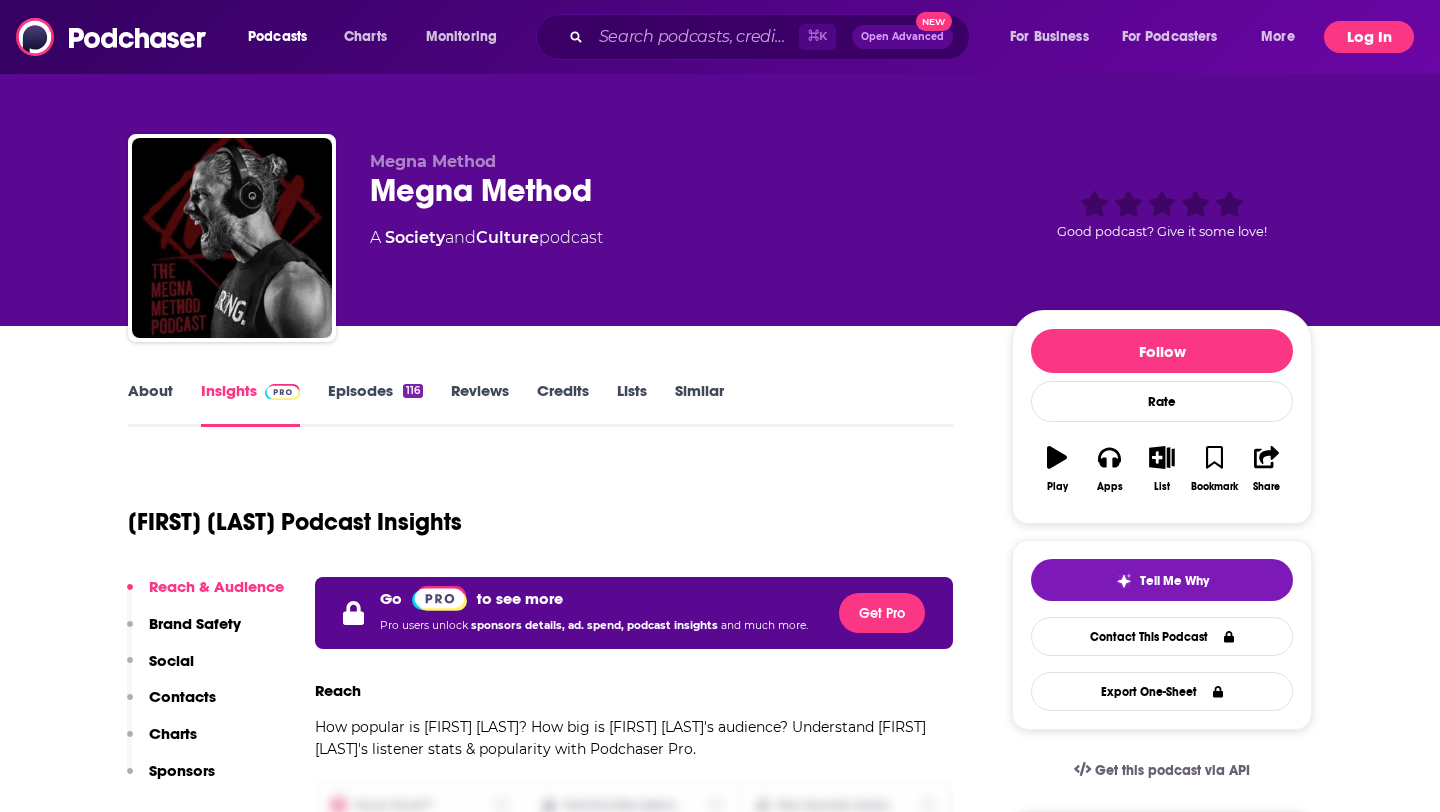 click on "Log In" at bounding box center (1369, 37) 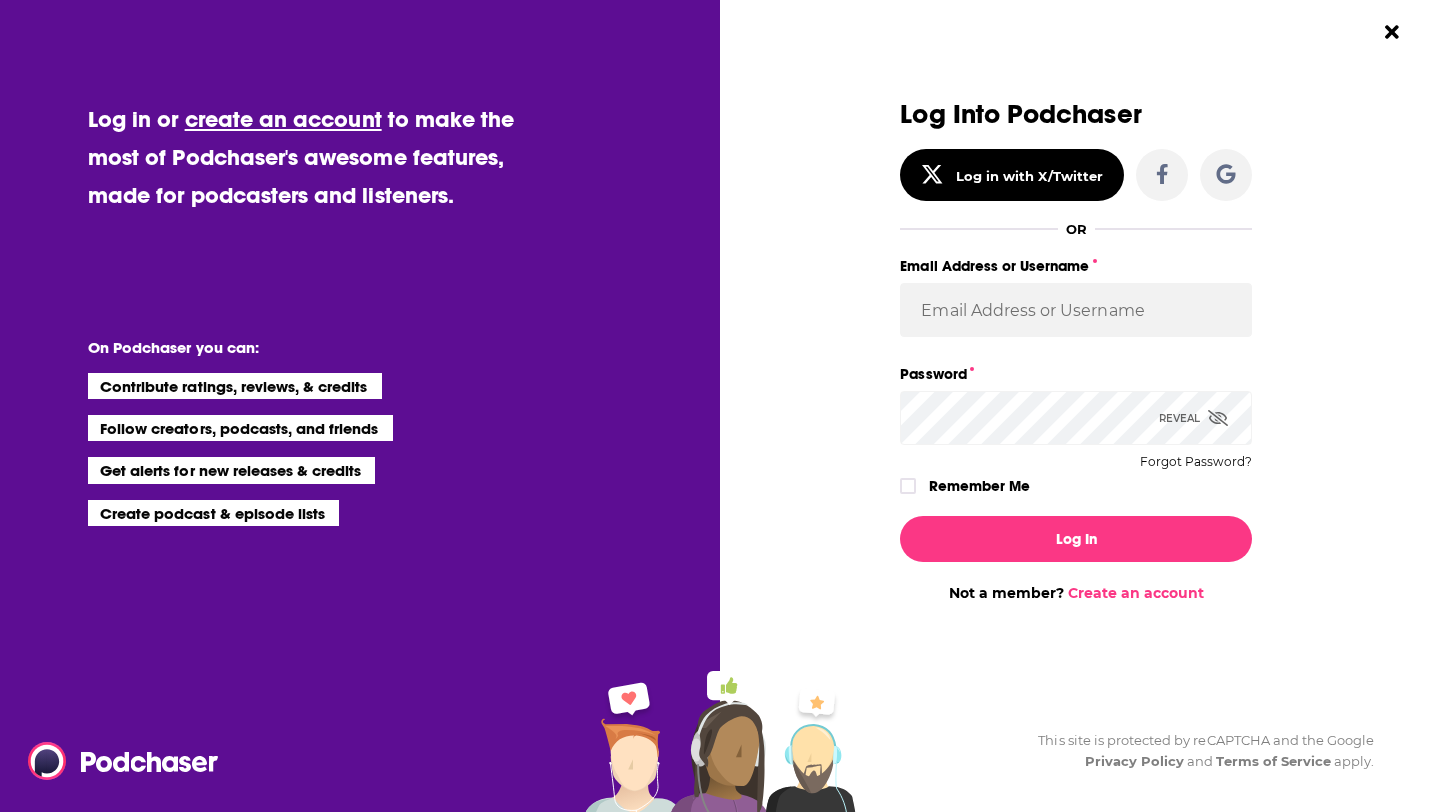 type 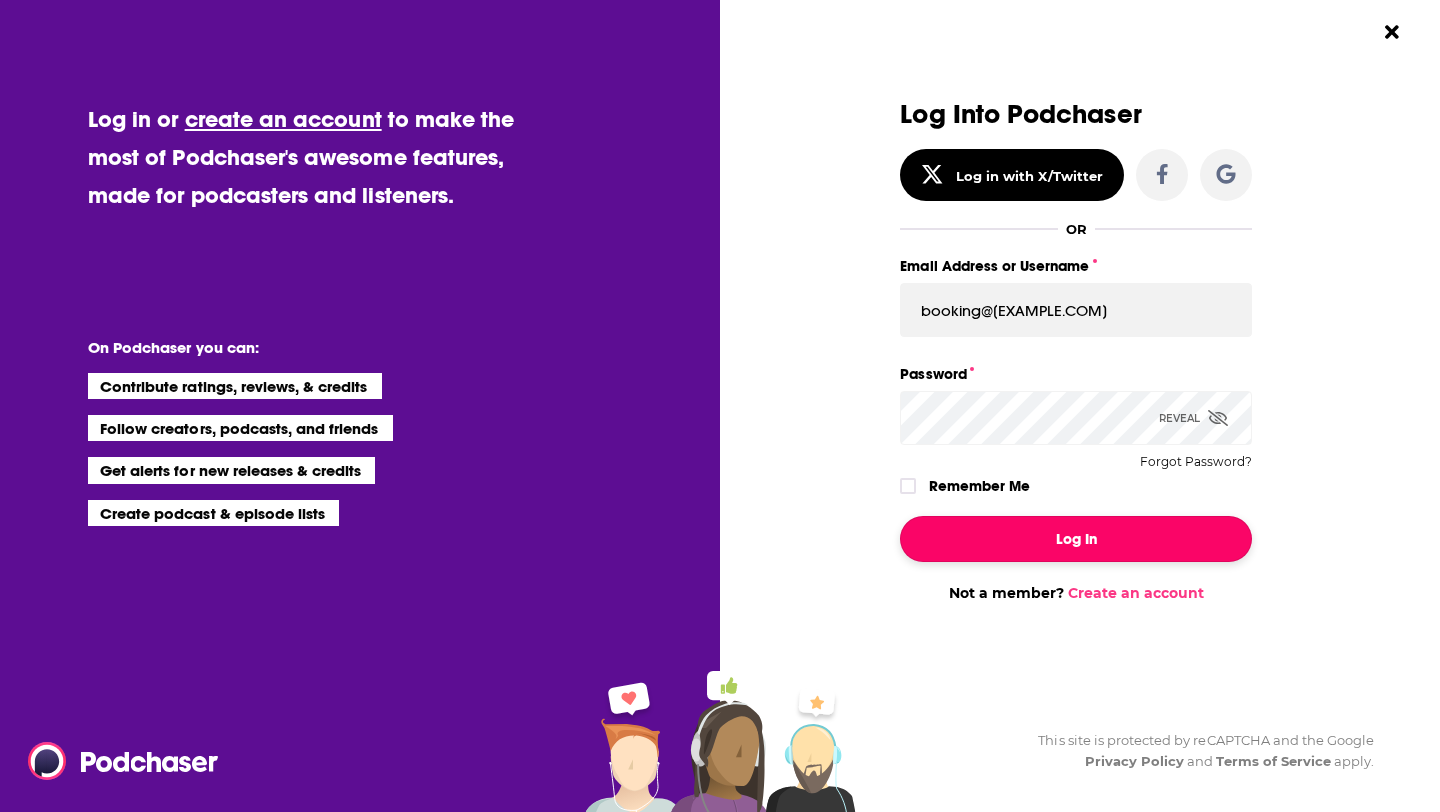click on "Log In" at bounding box center (1076, 539) 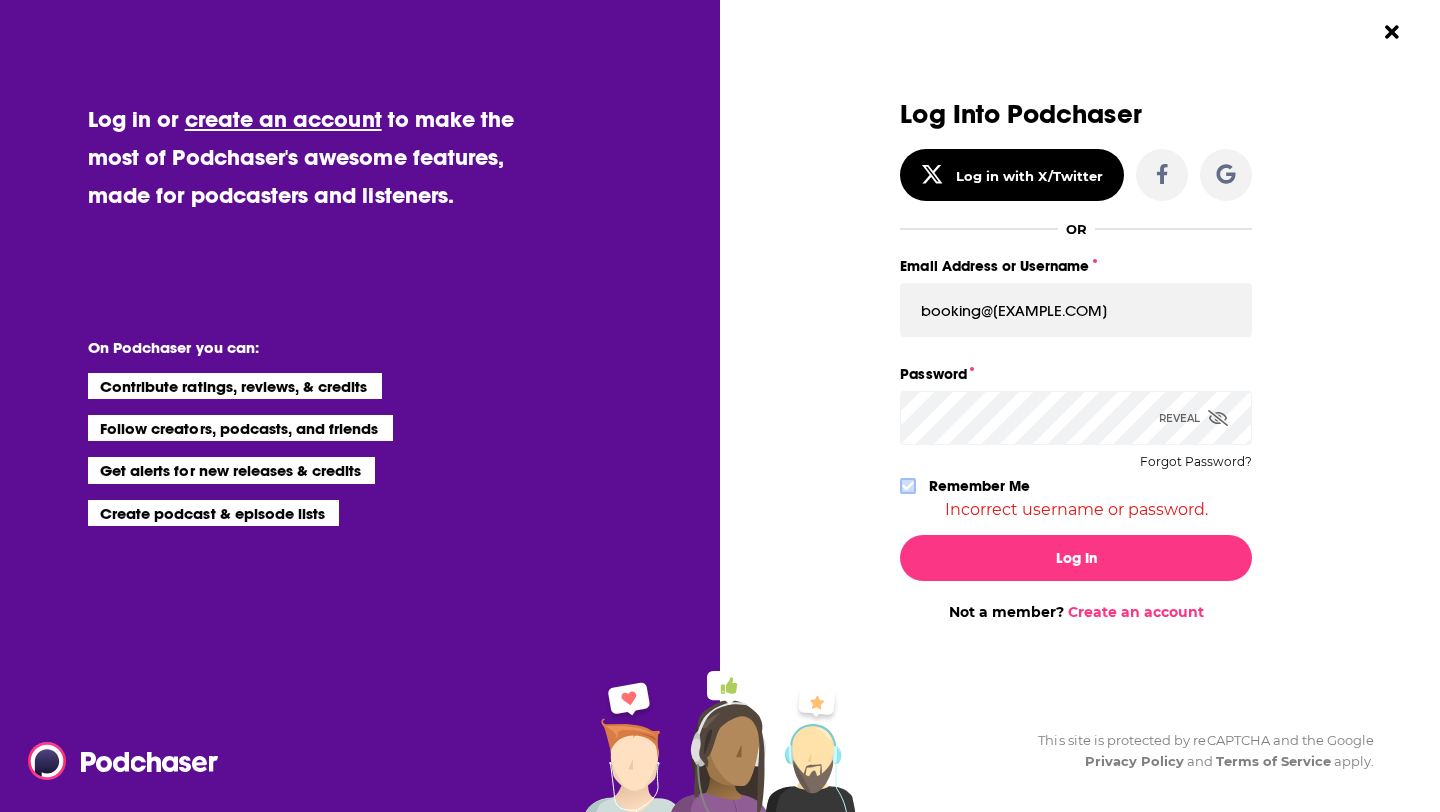 click 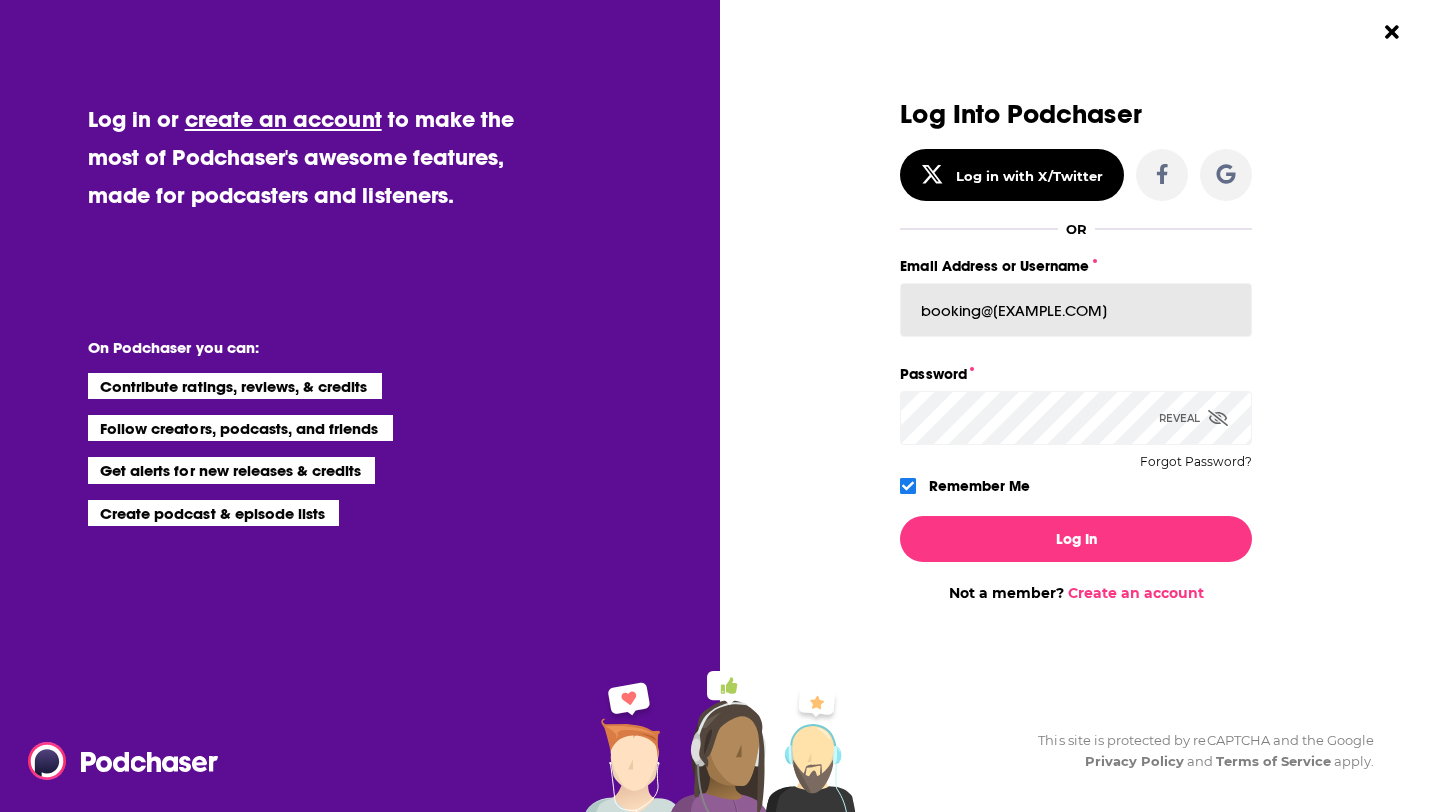 click on "booking@[EXAMPLE.COM]" at bounding box center [1076, 310] 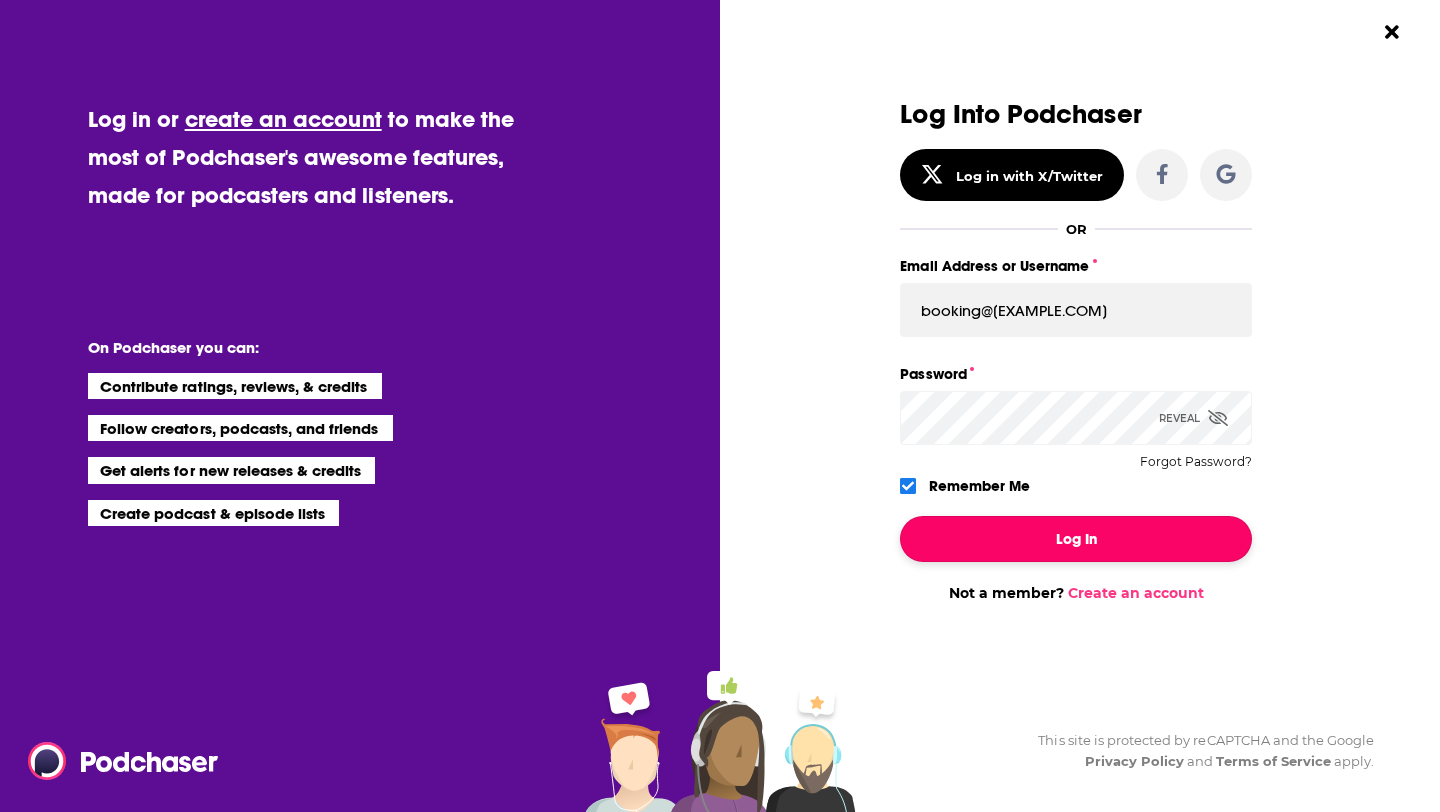 click on "Log In" at bounding box center [1076, 539] 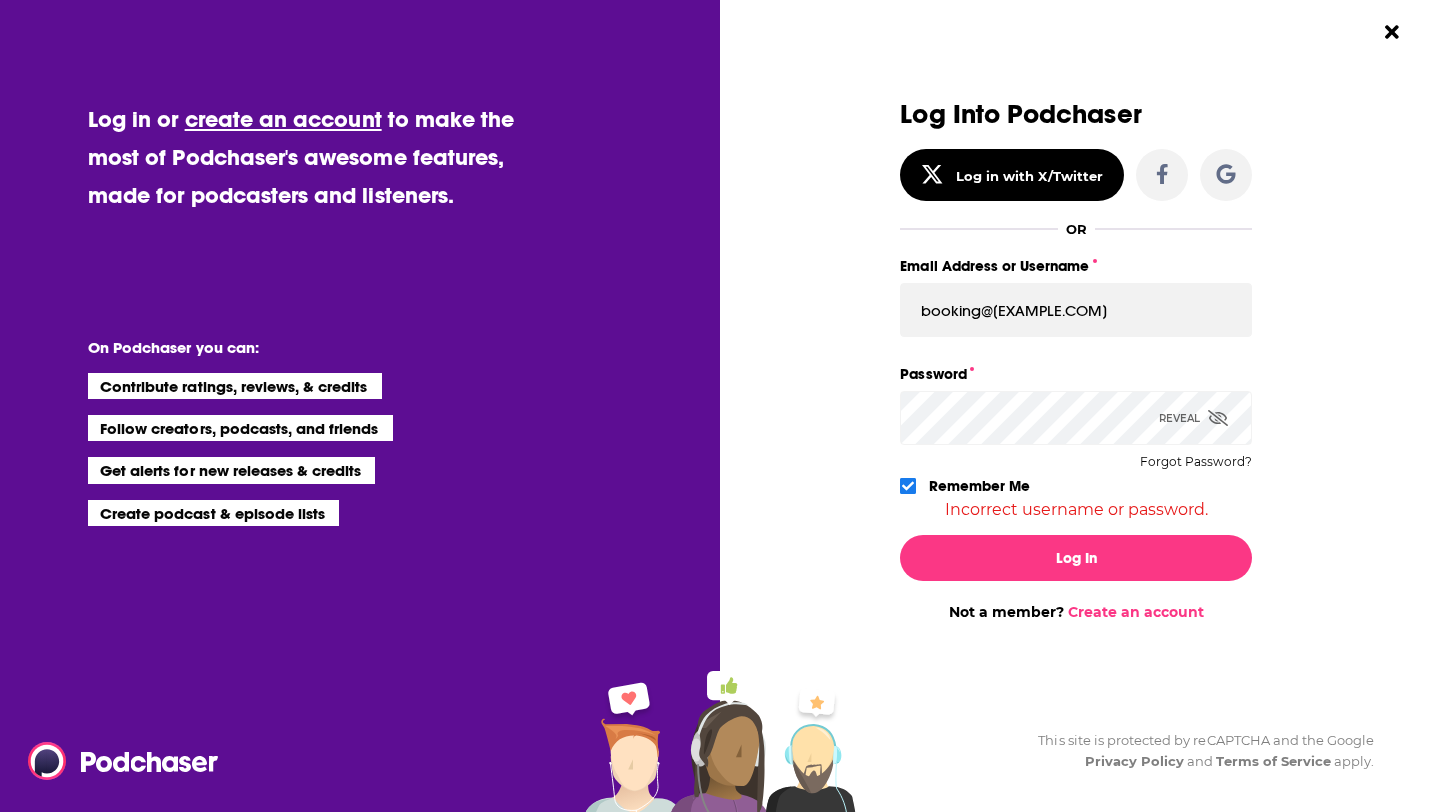 click on "Log Into Podchaser Log in with X/Twitter OR Email Address or Username booking@[EXAMPLE.COM] Password Reveal   Forgot Password? Remember Me Incorrect username or password. Log In Not a member?   Create an account" at bounding box center [-1388, 360] 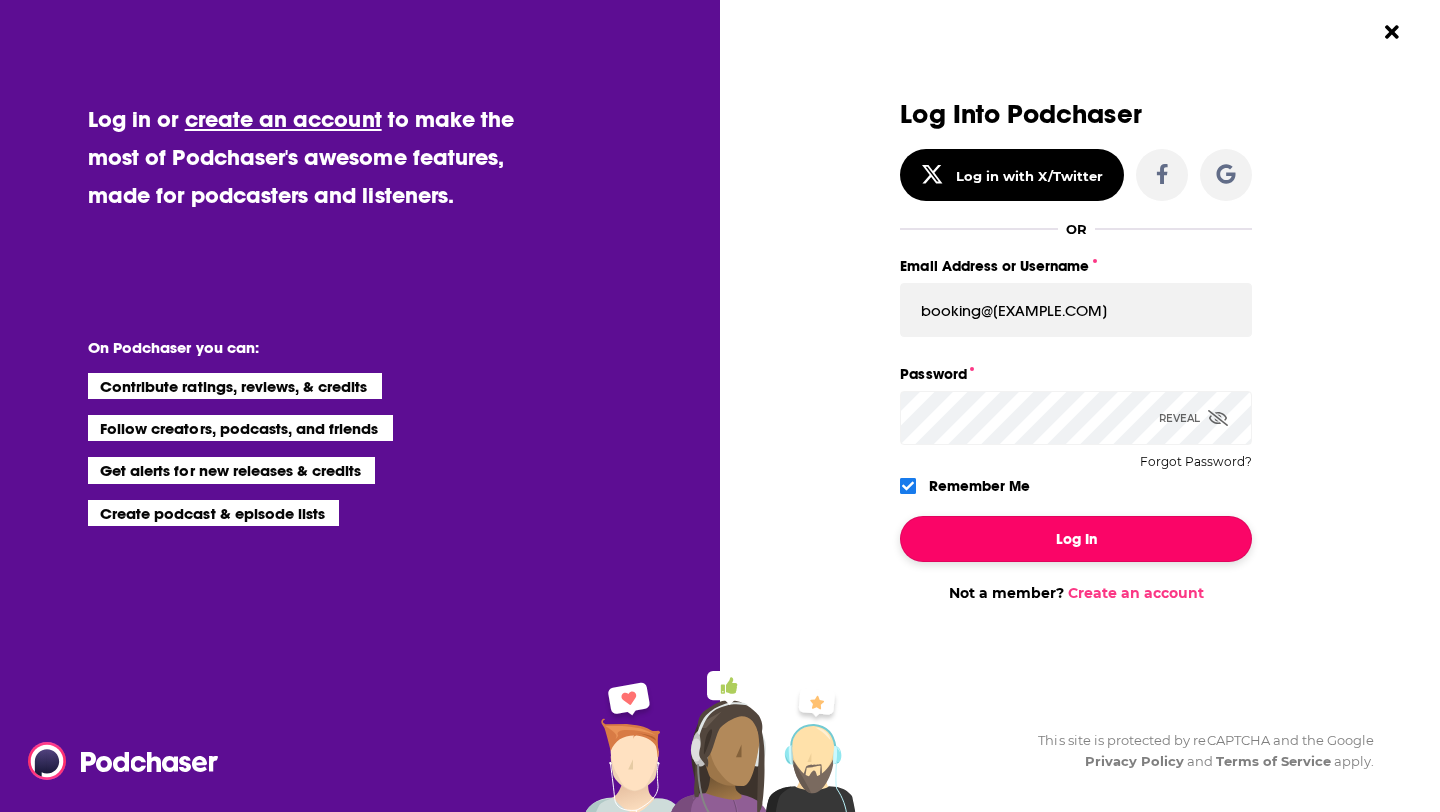click on "Log In" at bounding box center (1076, 539) 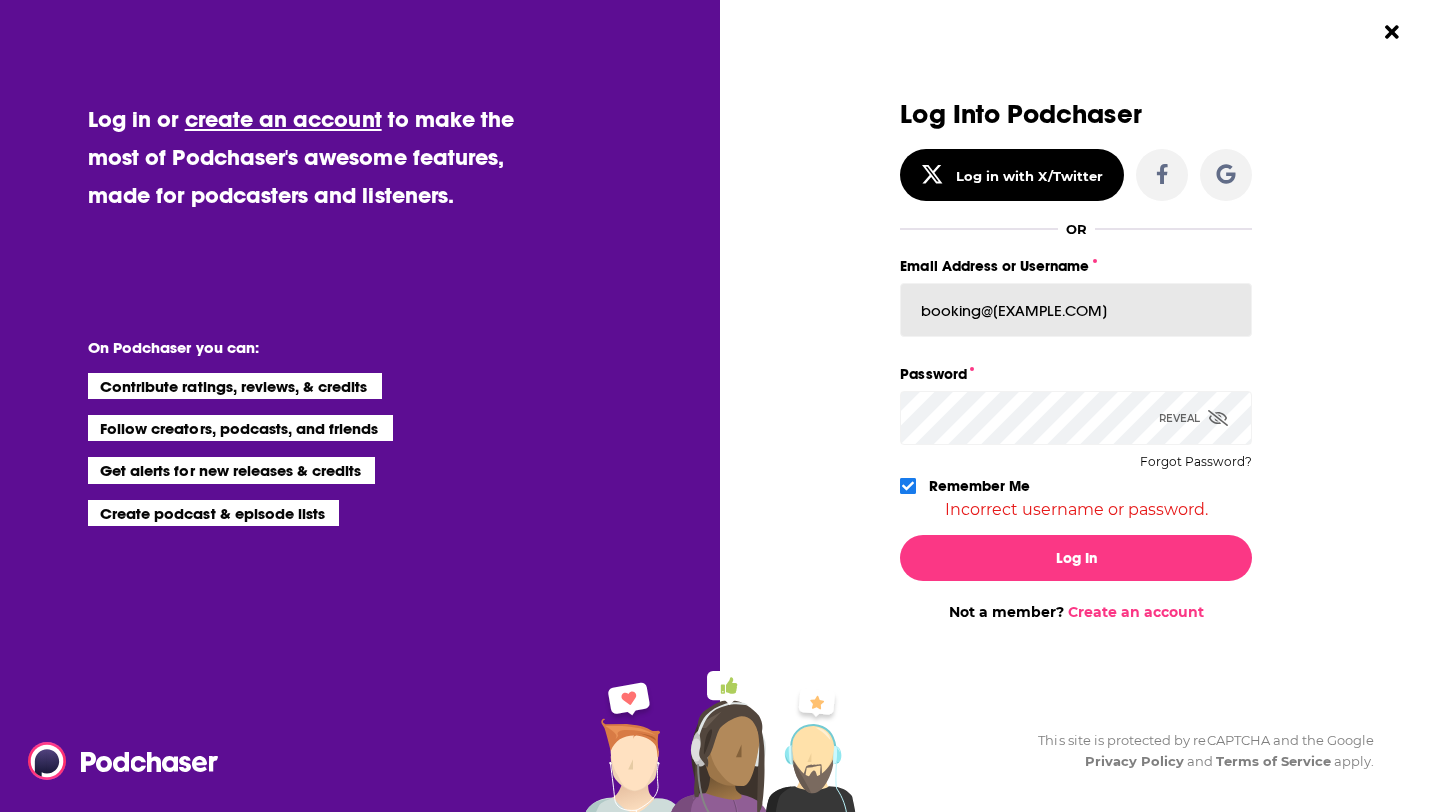 drag, startPoint x: 1114, startPoint y: 311, endPoint x: 671, endPoint y: 310, distance: 443.00113 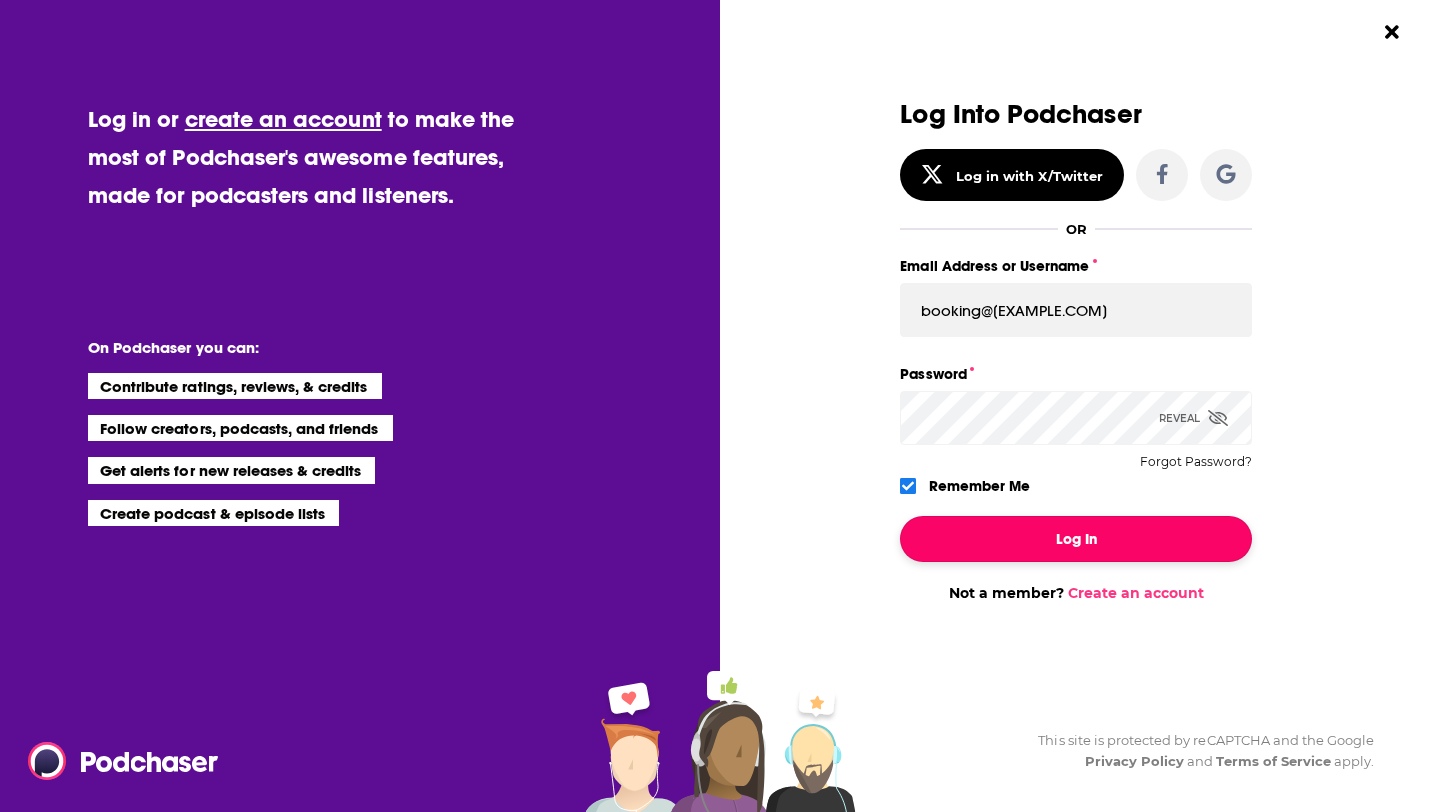 click on "Log In" at bounding box center [1076, 539] 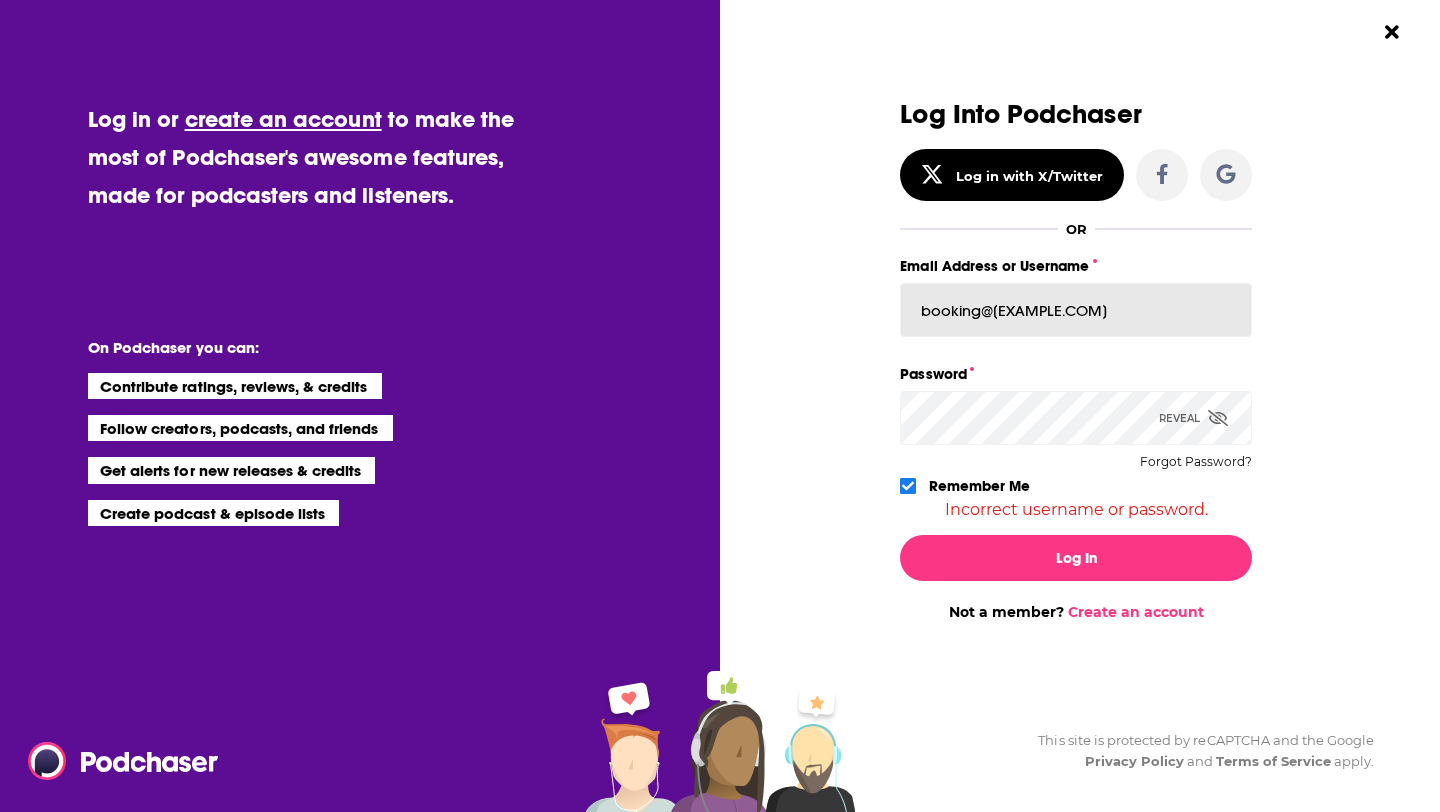 drag, startPoint x: 994, startPoint y: 317, endPoint x: 1184, endPoint y: 317, distance: 190 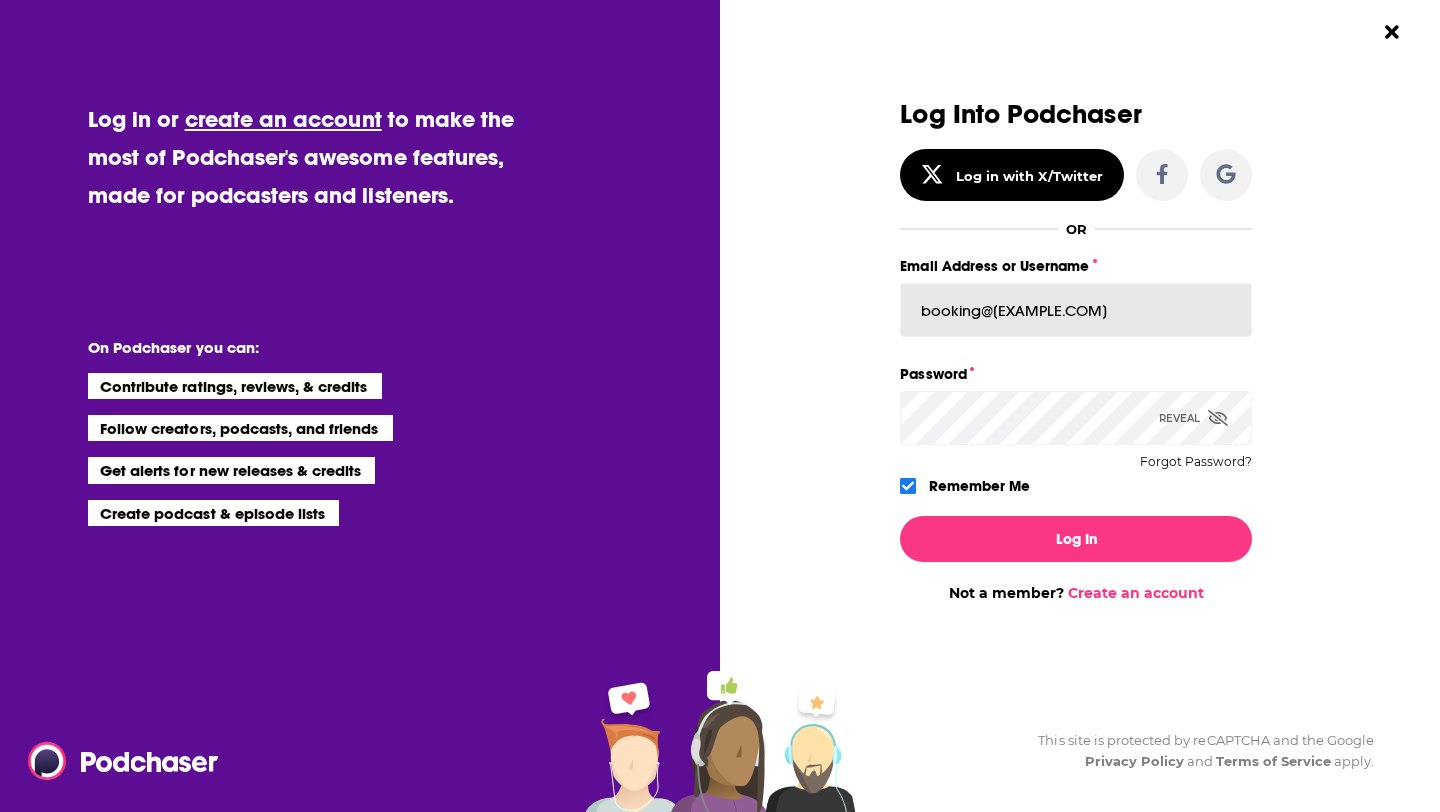 type on "booking@[EXAMPLE.COM]" 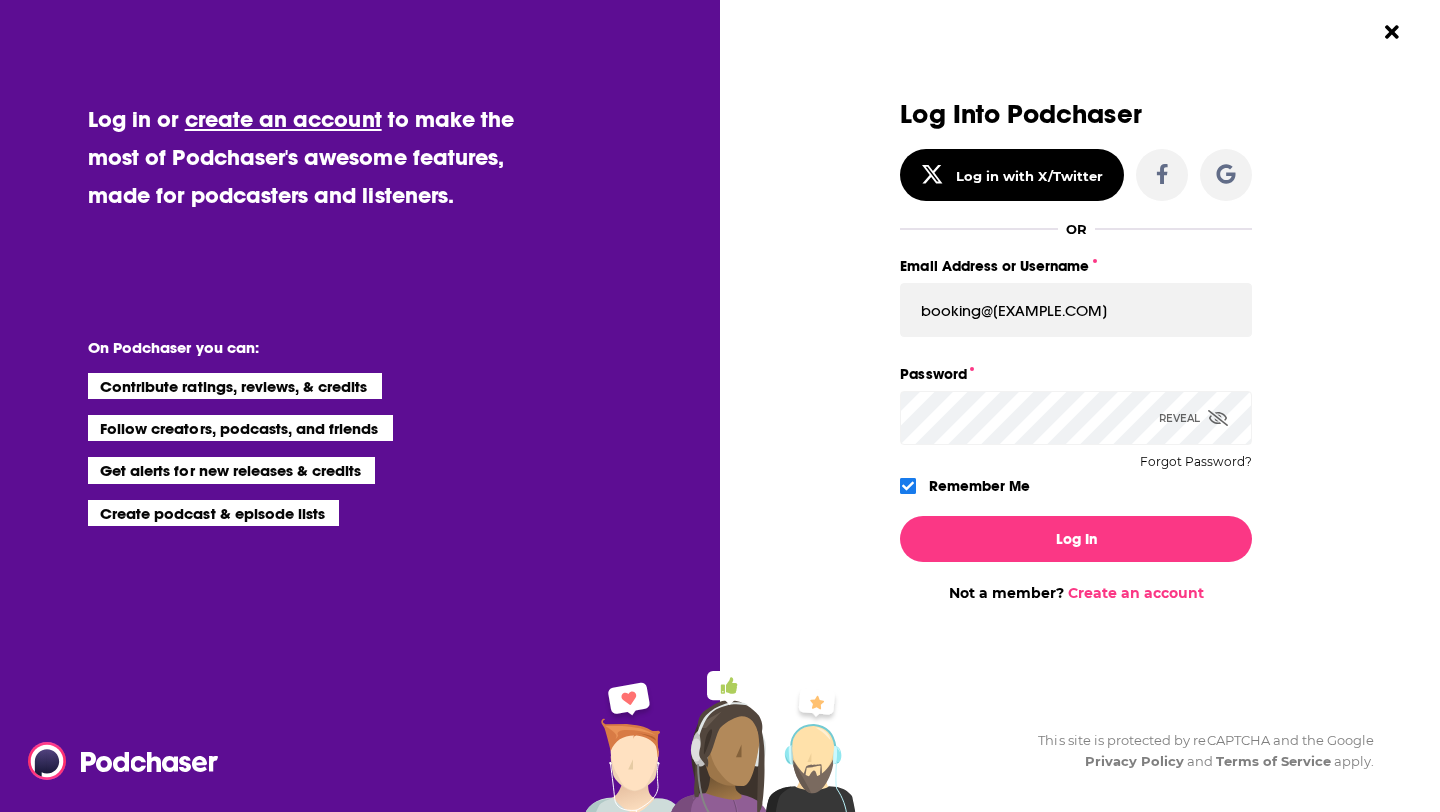 click 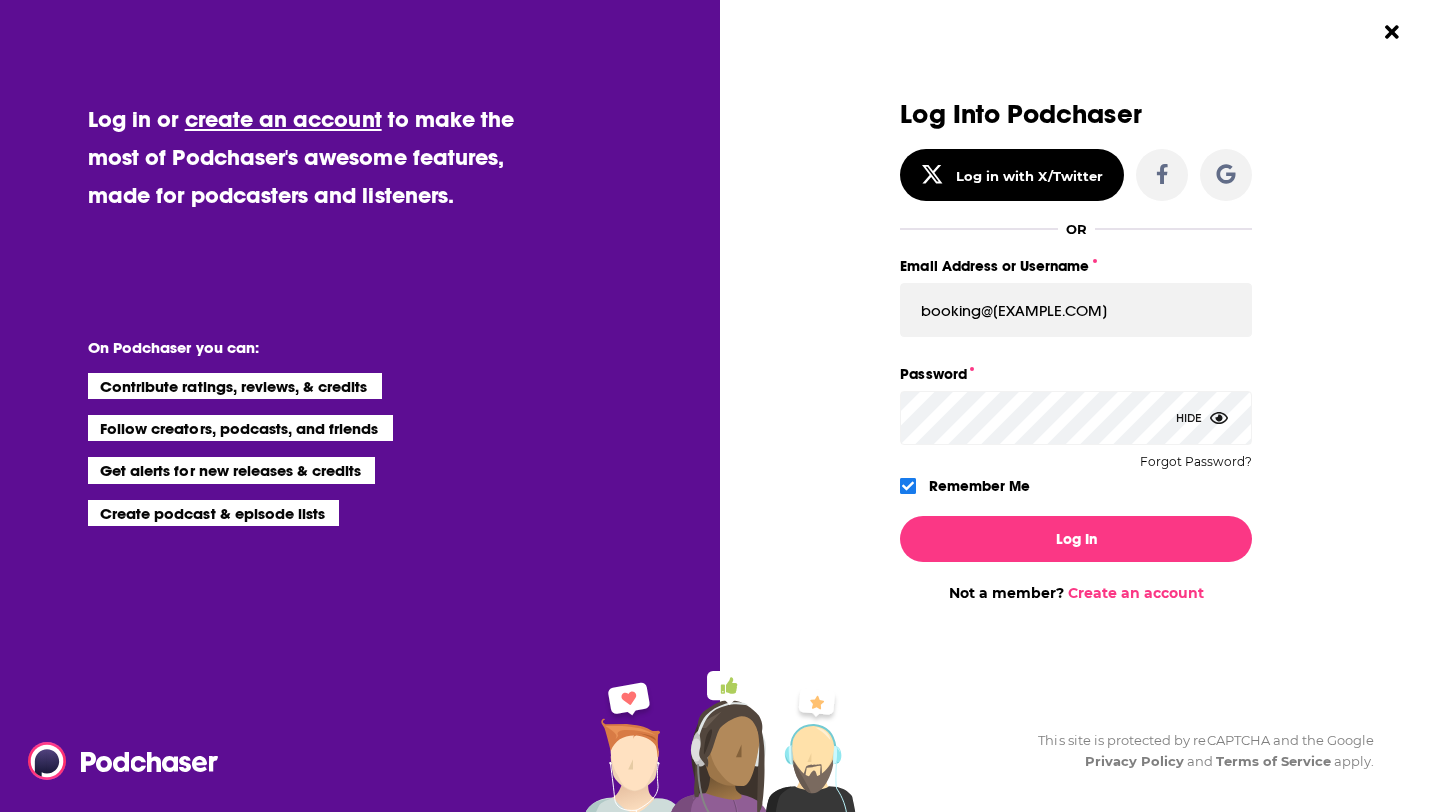 click on "Log in or   create an account   to make the most of Podchaser's awesome features, made for podcasters and listeners. On Podchaser you can: Contribute ratings, reviews, & credits Follow creators, podcasts, and friends Get alerts for new releases & credits Create podcast & episode lists Log Into Podchaser Log in with X/Twitter OR Email Address or Username booking@[EXAMPLE.COM] Password Hide   Forgot Password? Remember Me Log In Not a member?   Create an account This site is protected by reCAPTCHA and the Google   Privacy Policy   and   Terms of Service   apply." at bounding box center [720, 406] 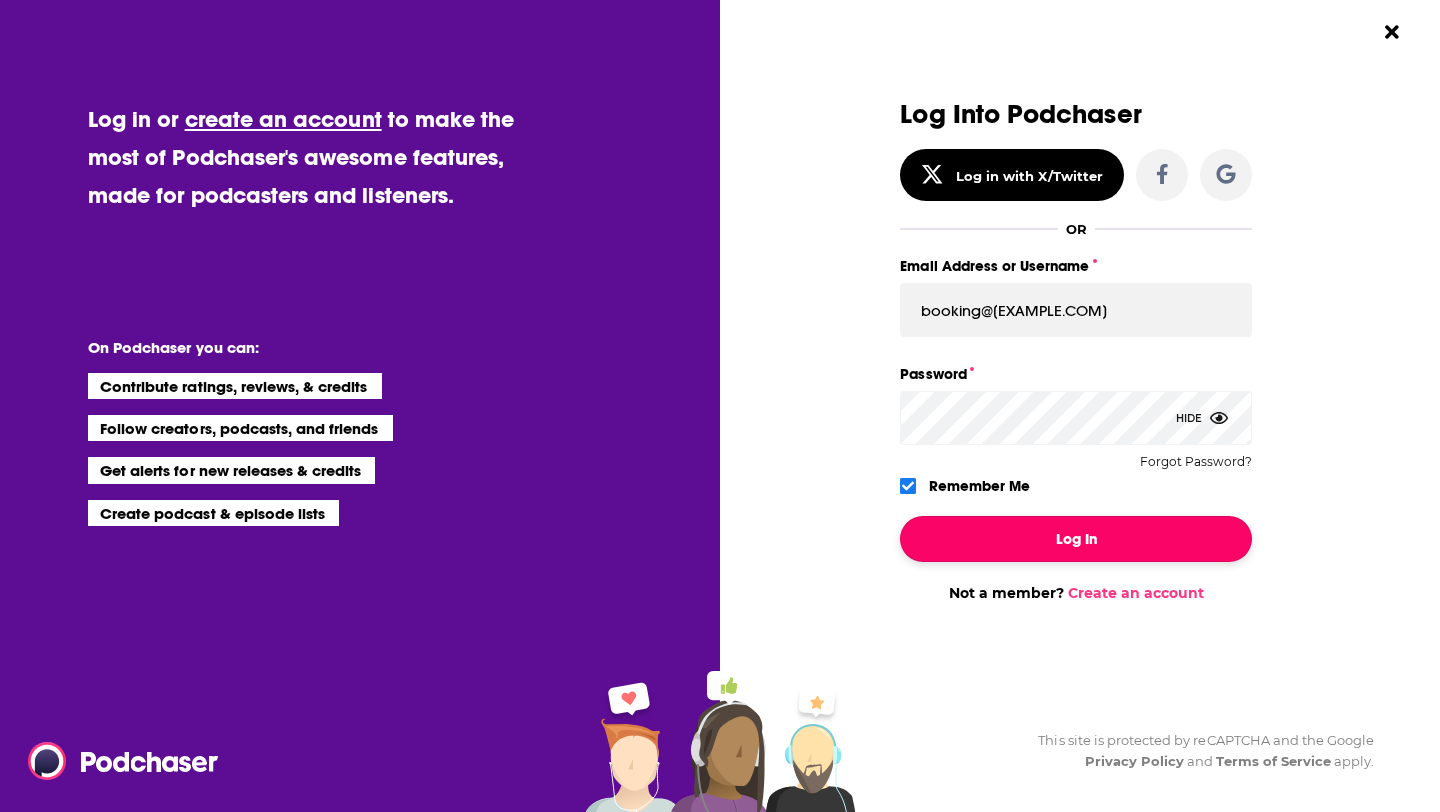 click on "Log In" at bounding box center (1076, 539) 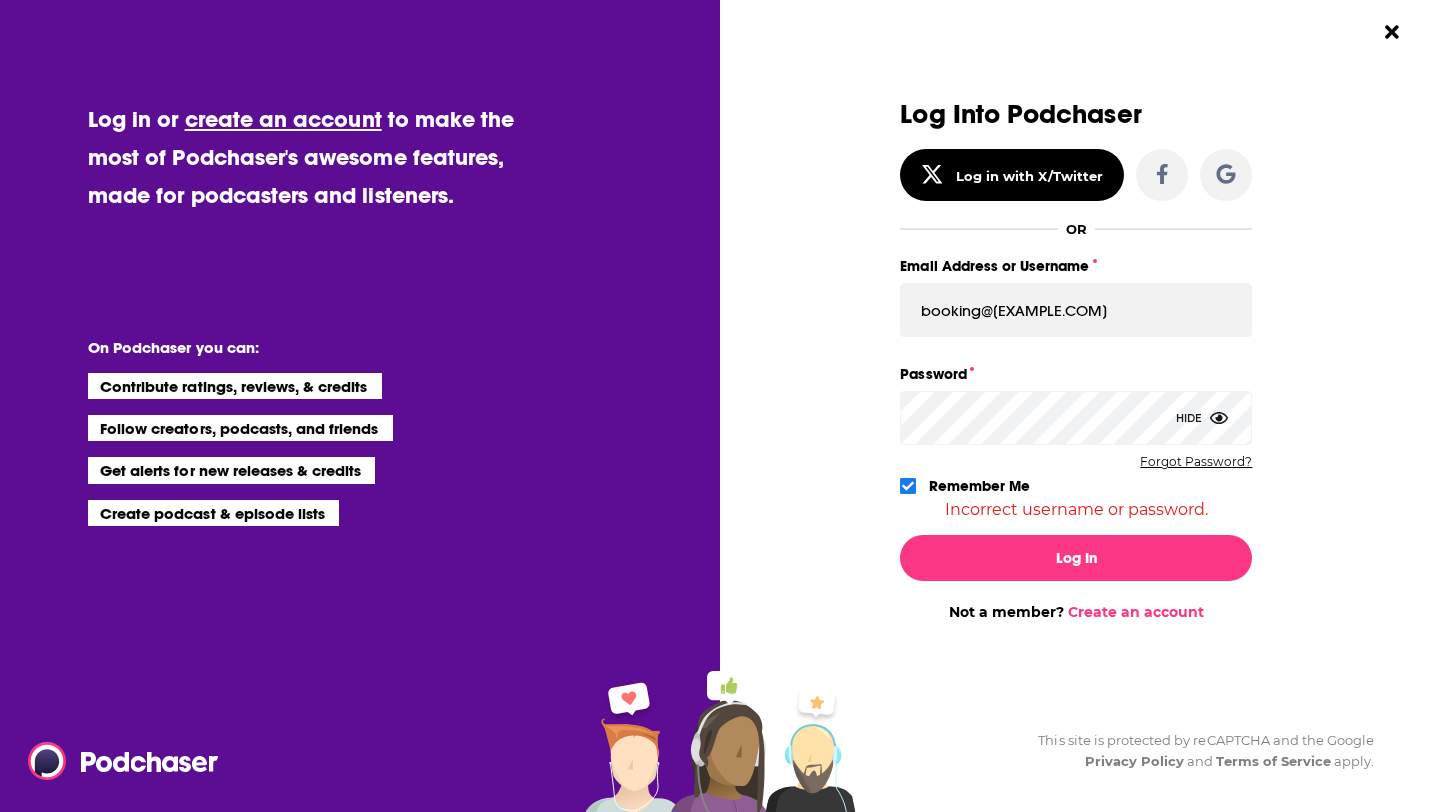 click on "Forgot Password?" at bounding box center [1196, 462] 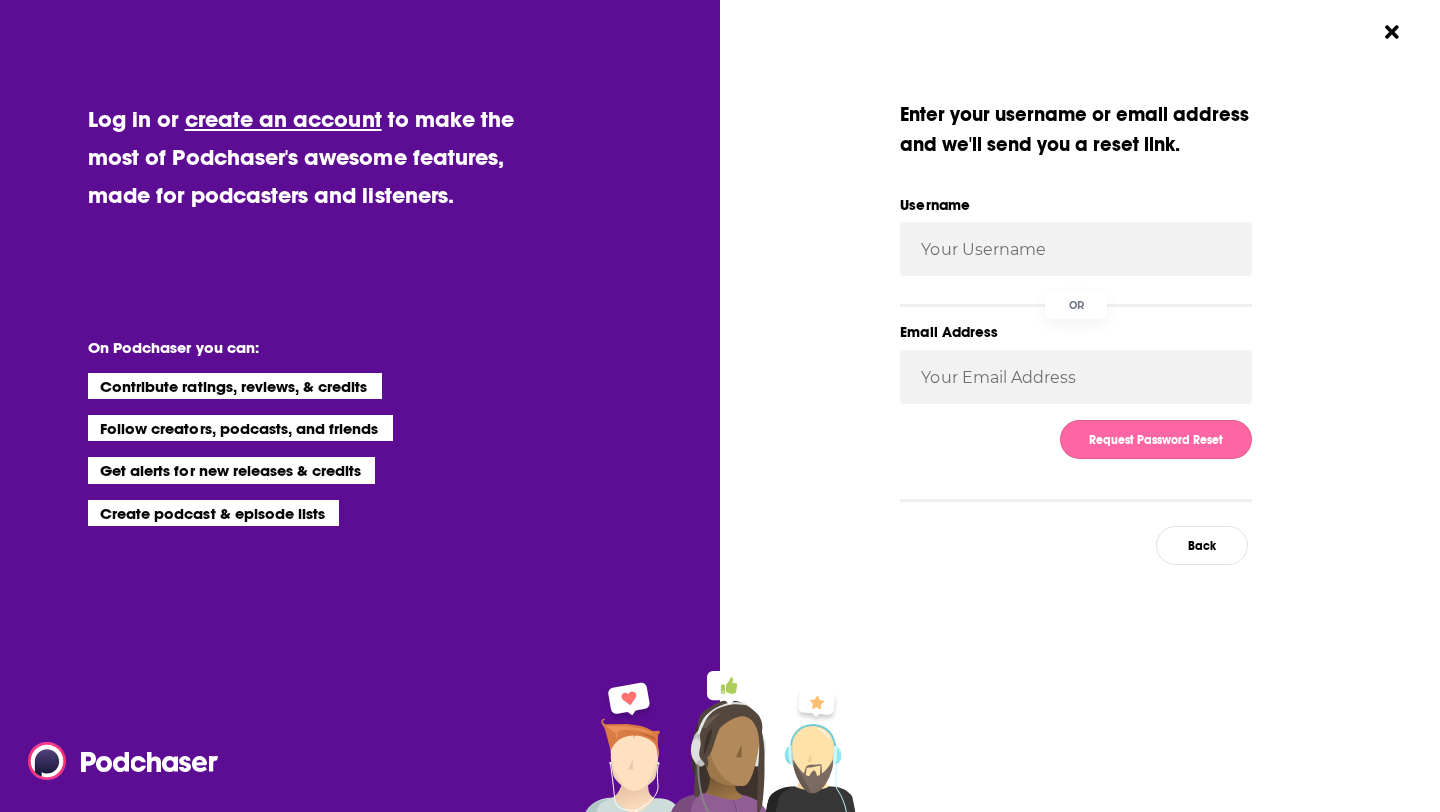 click on "Request Password Reset" at bounding box center [1156, 439] 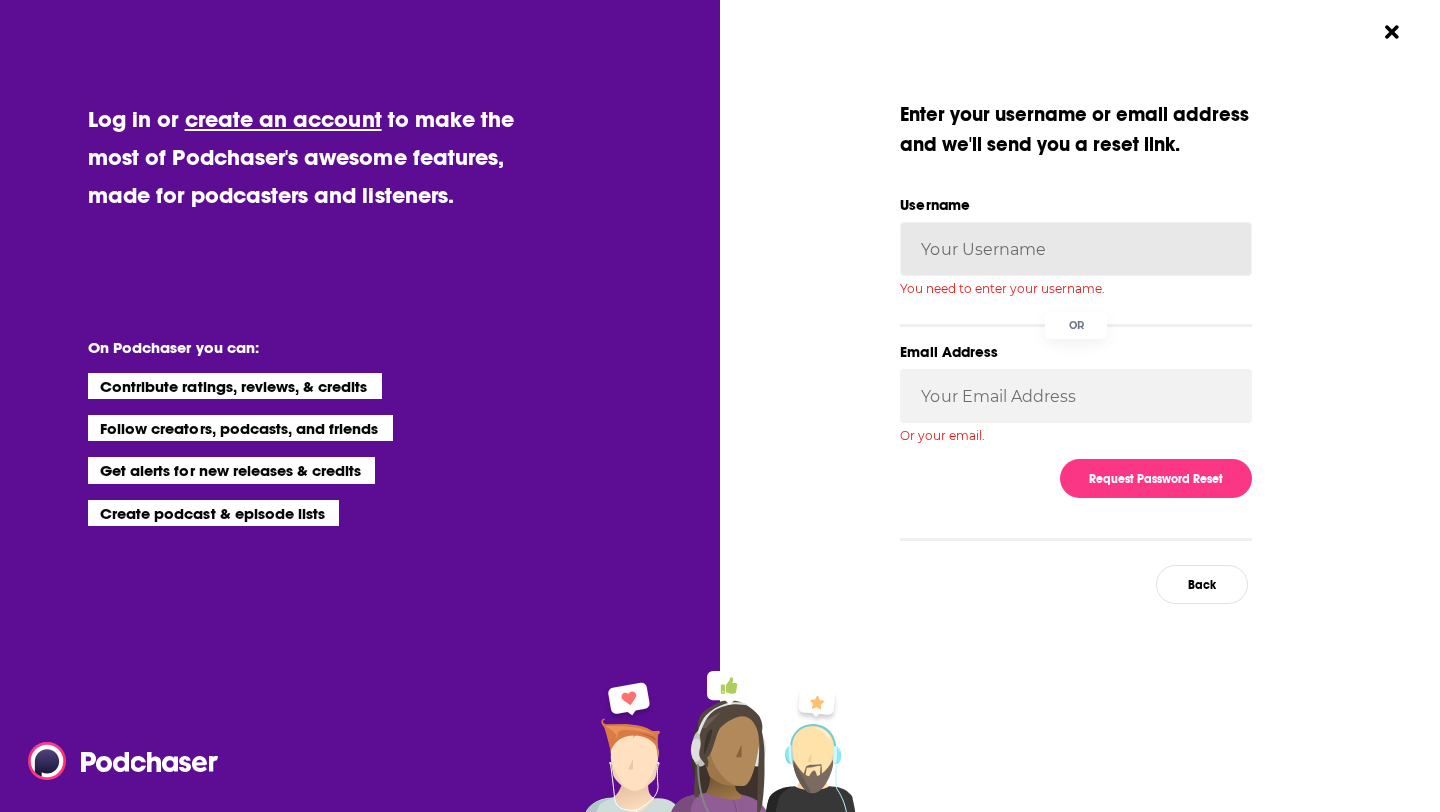 click on "Username" at bounding box center (1076, 249) 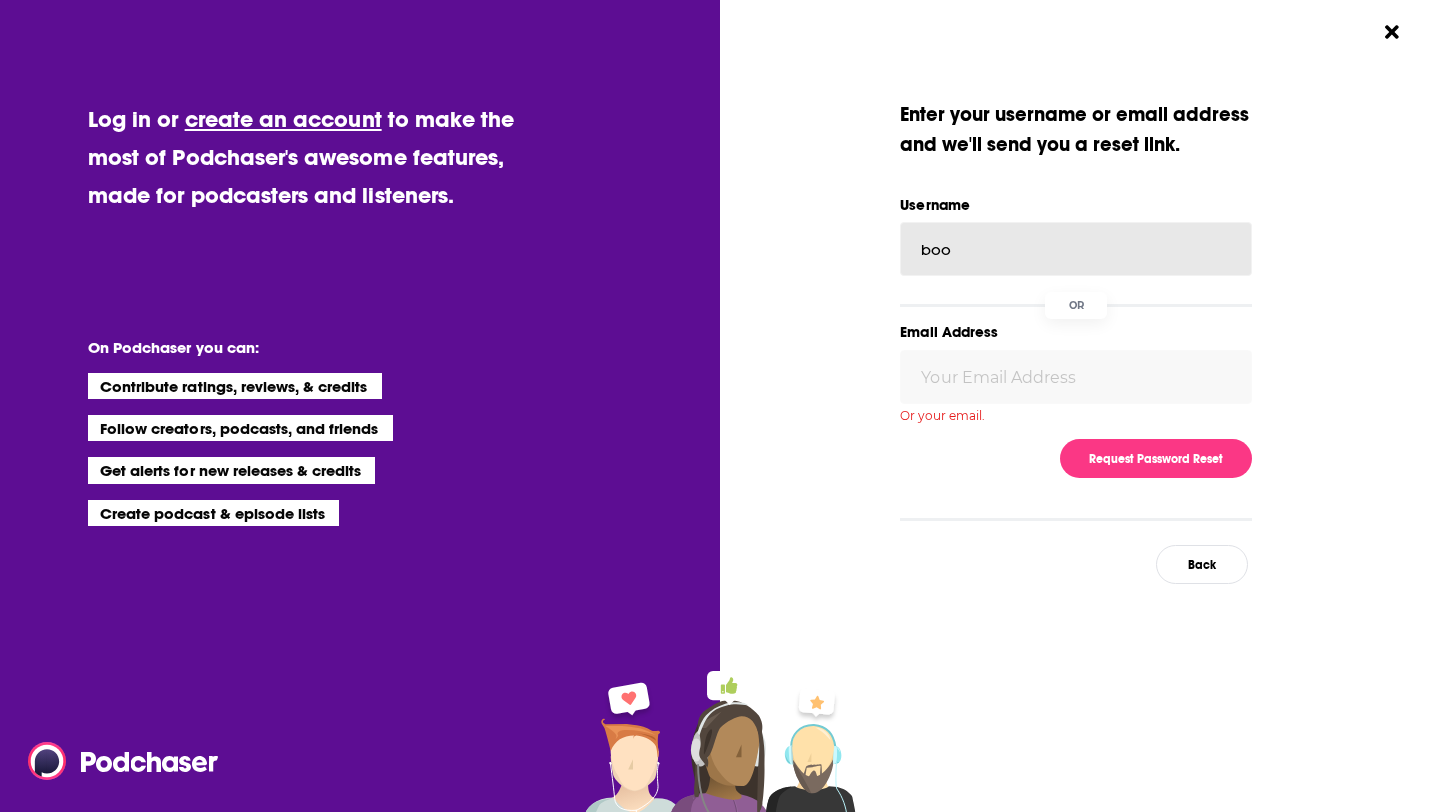 click on "boo" at bounding box center (1076, 249) 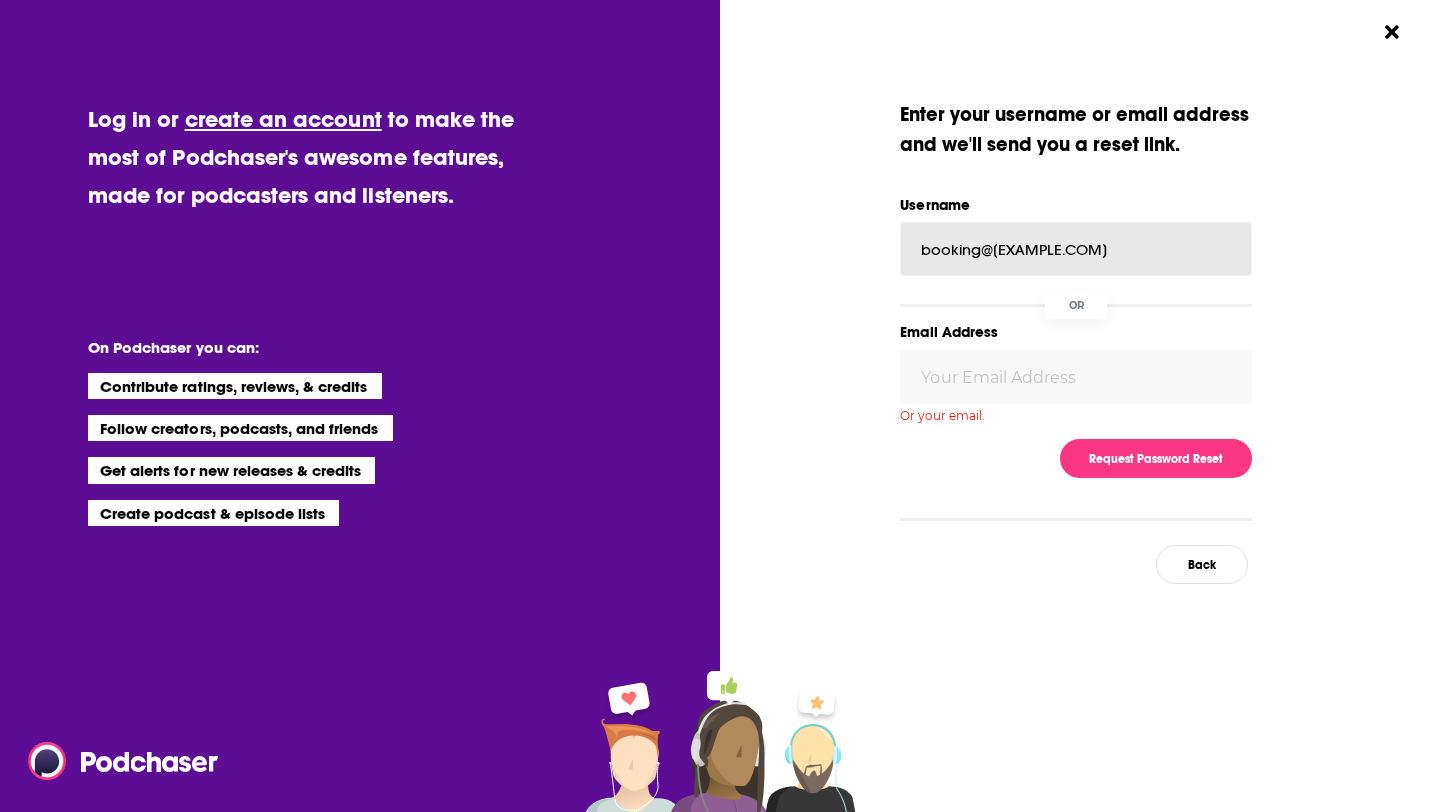 click on "booking@[EXAMPLE.COM]" at bounding box center (1076, 249) 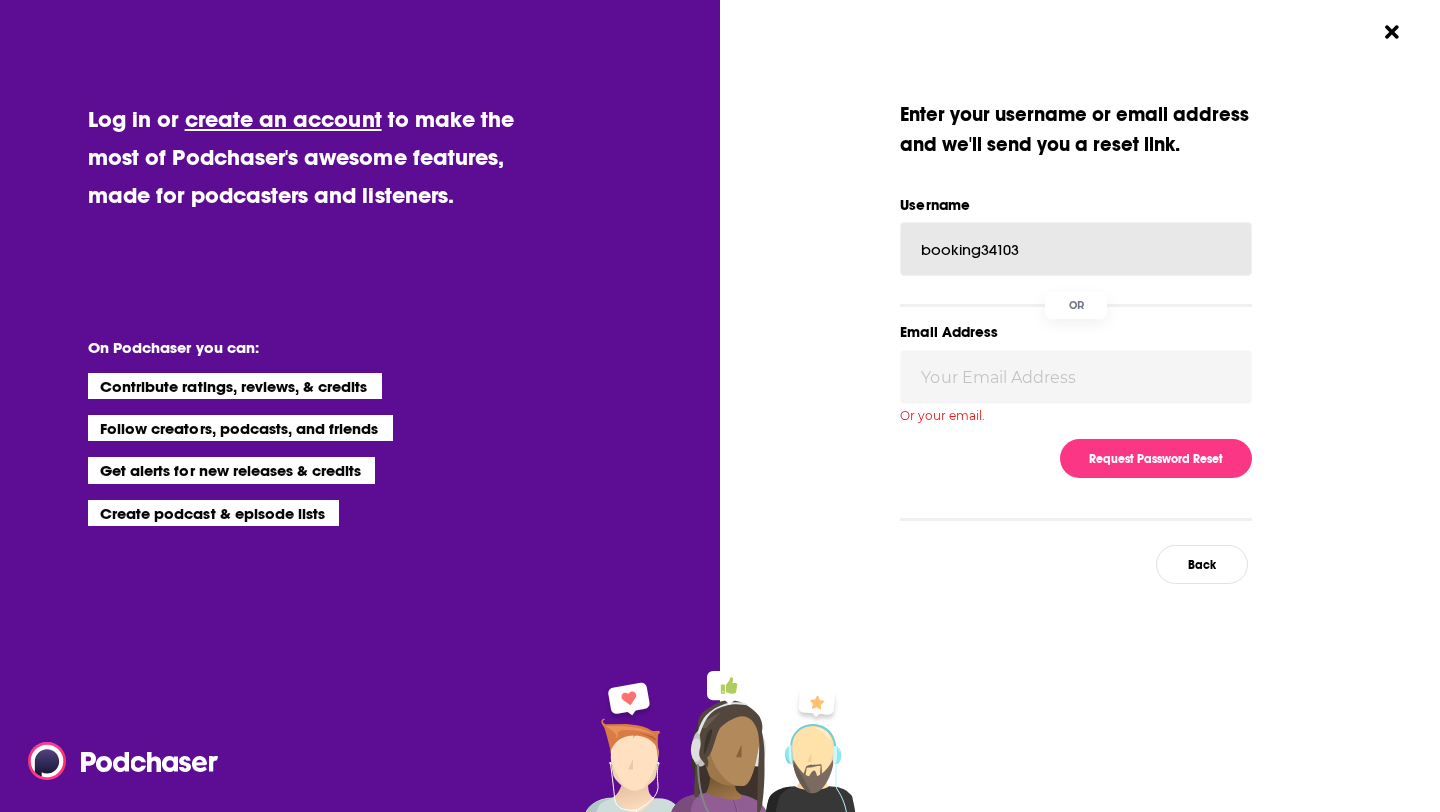 type on "booking34103" 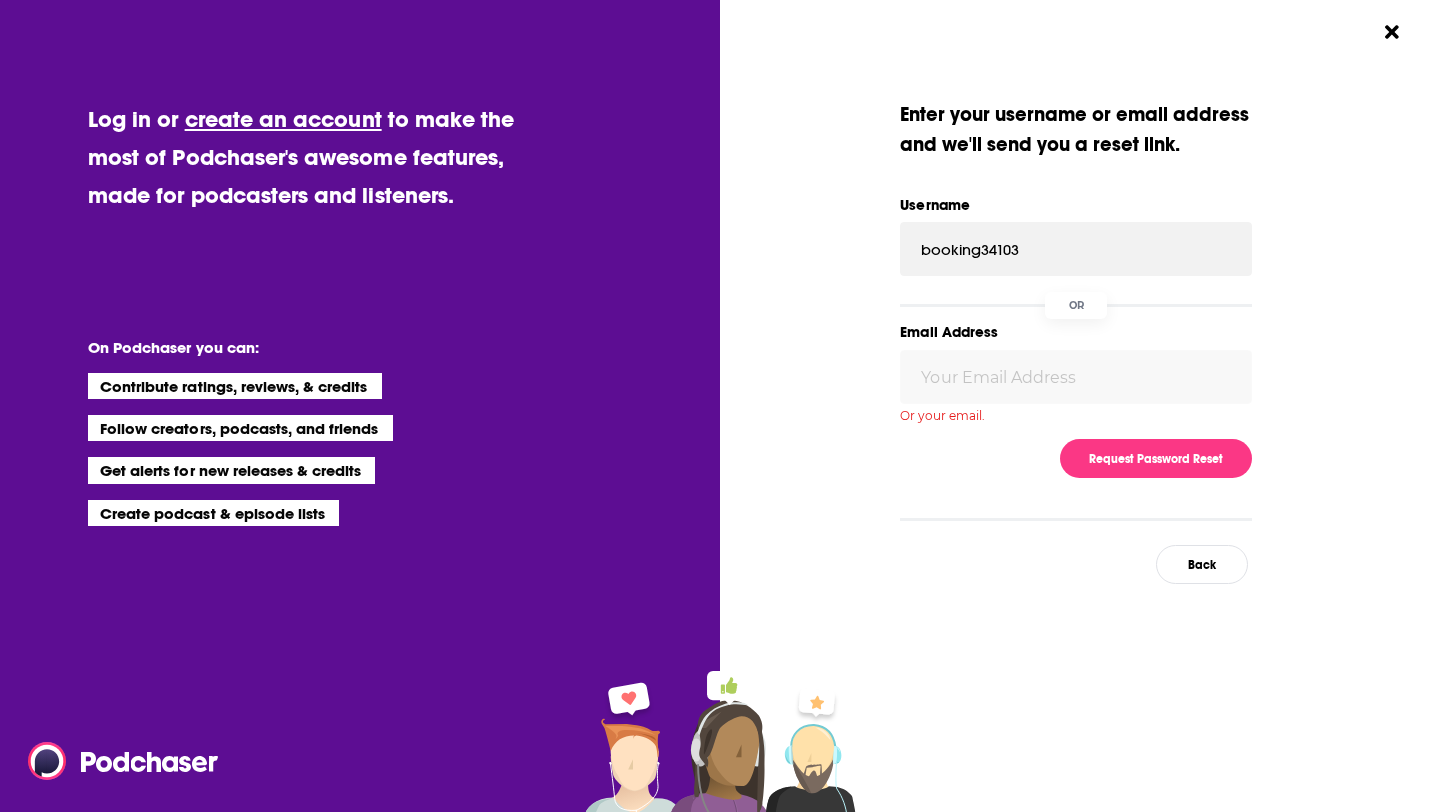 click on "Request Password Reset" at bounding box center [1076, 458] 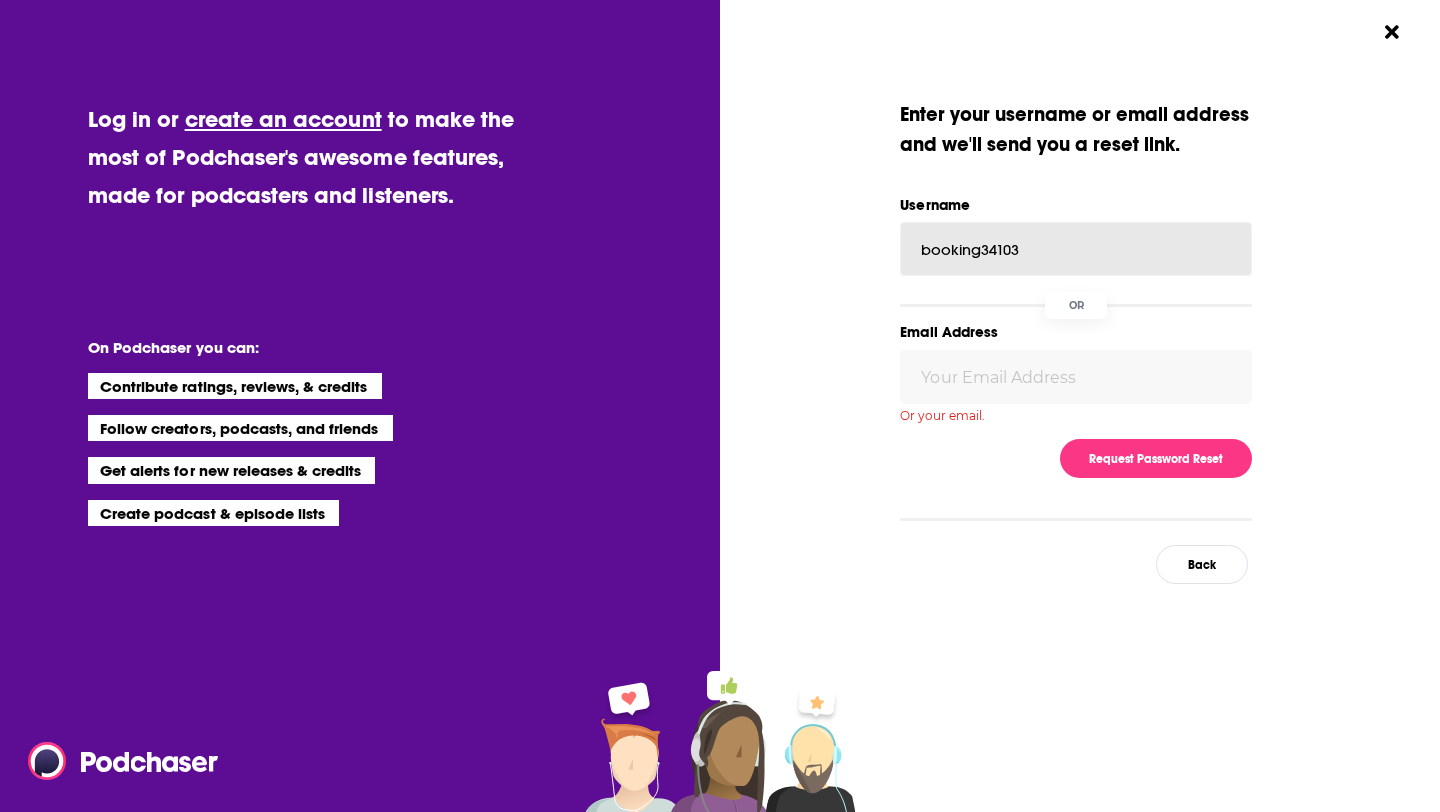 click on "booking34103" at bounding box center (1076, 249) 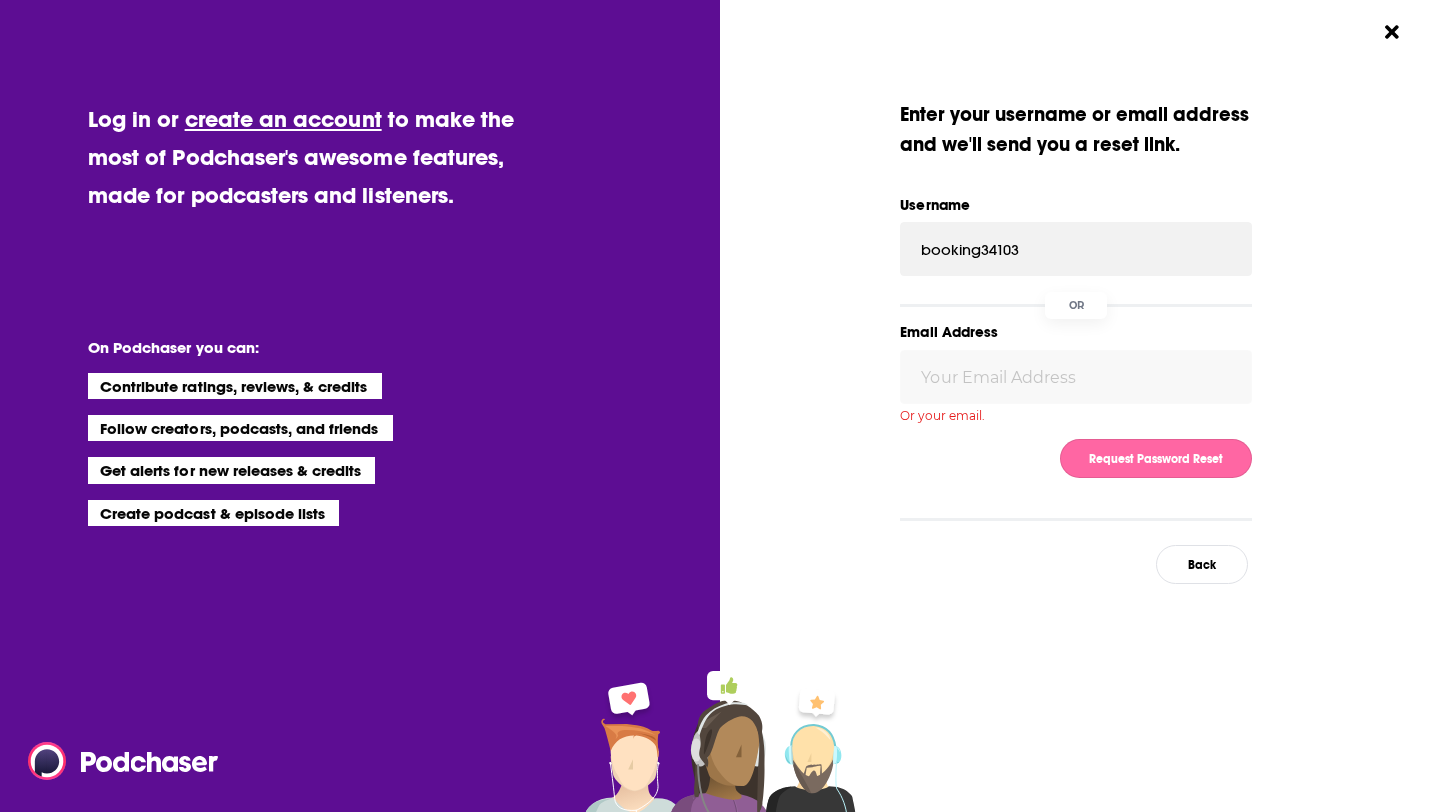 click on "Request Password Reset" at bounding box center [1156, 458] 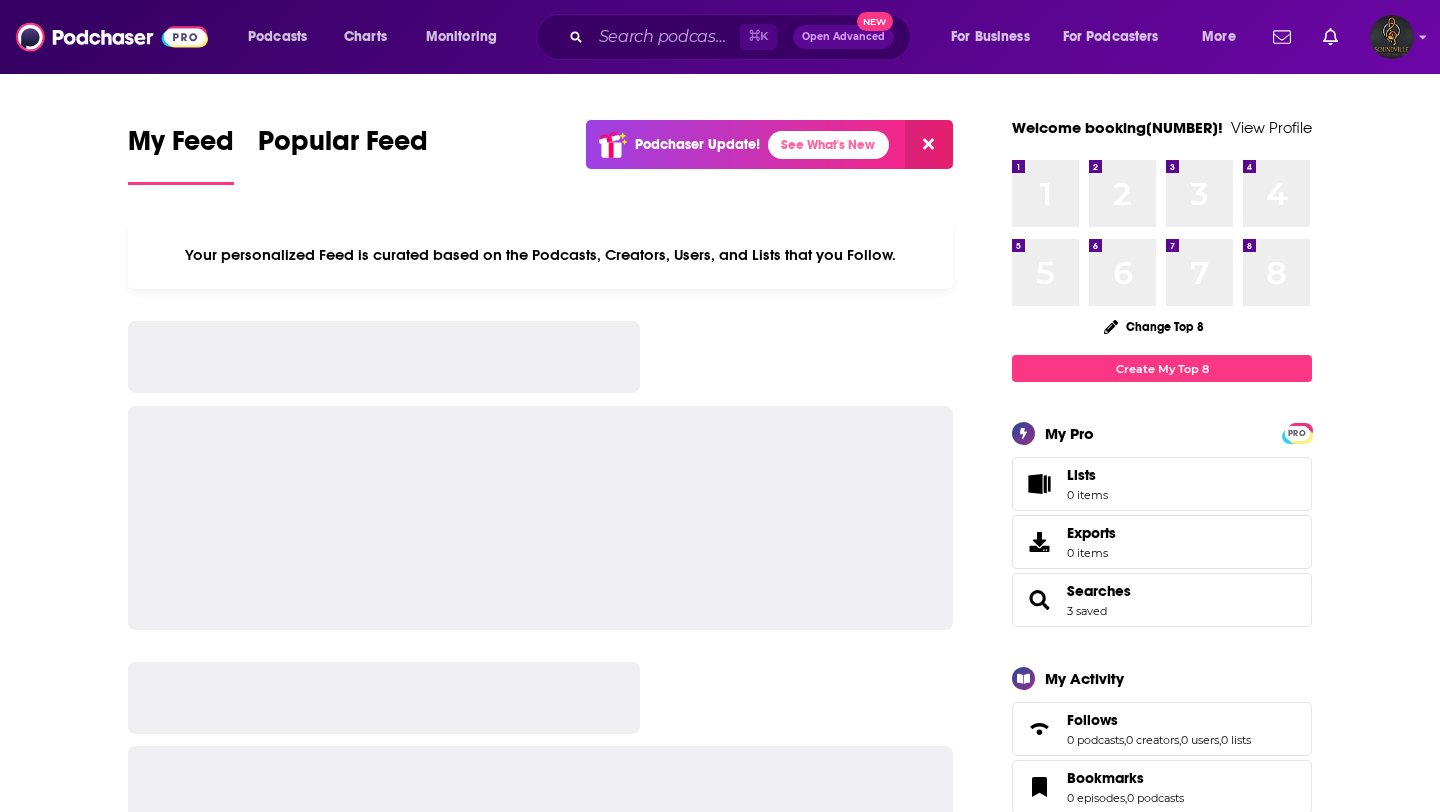 scroll, scrollTop: 0, scrollLeft: 0, axis: both 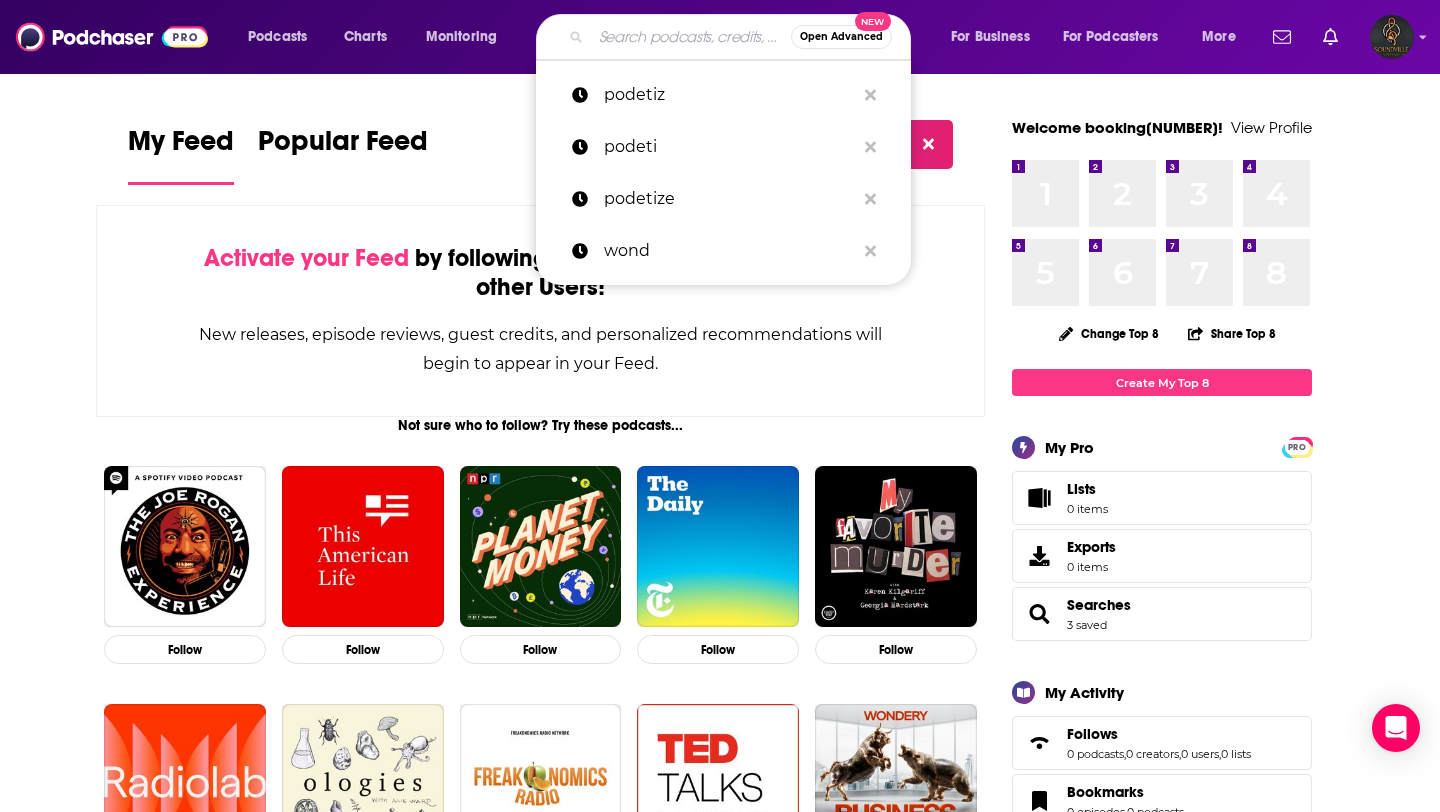click at bounding box center (691, 37) 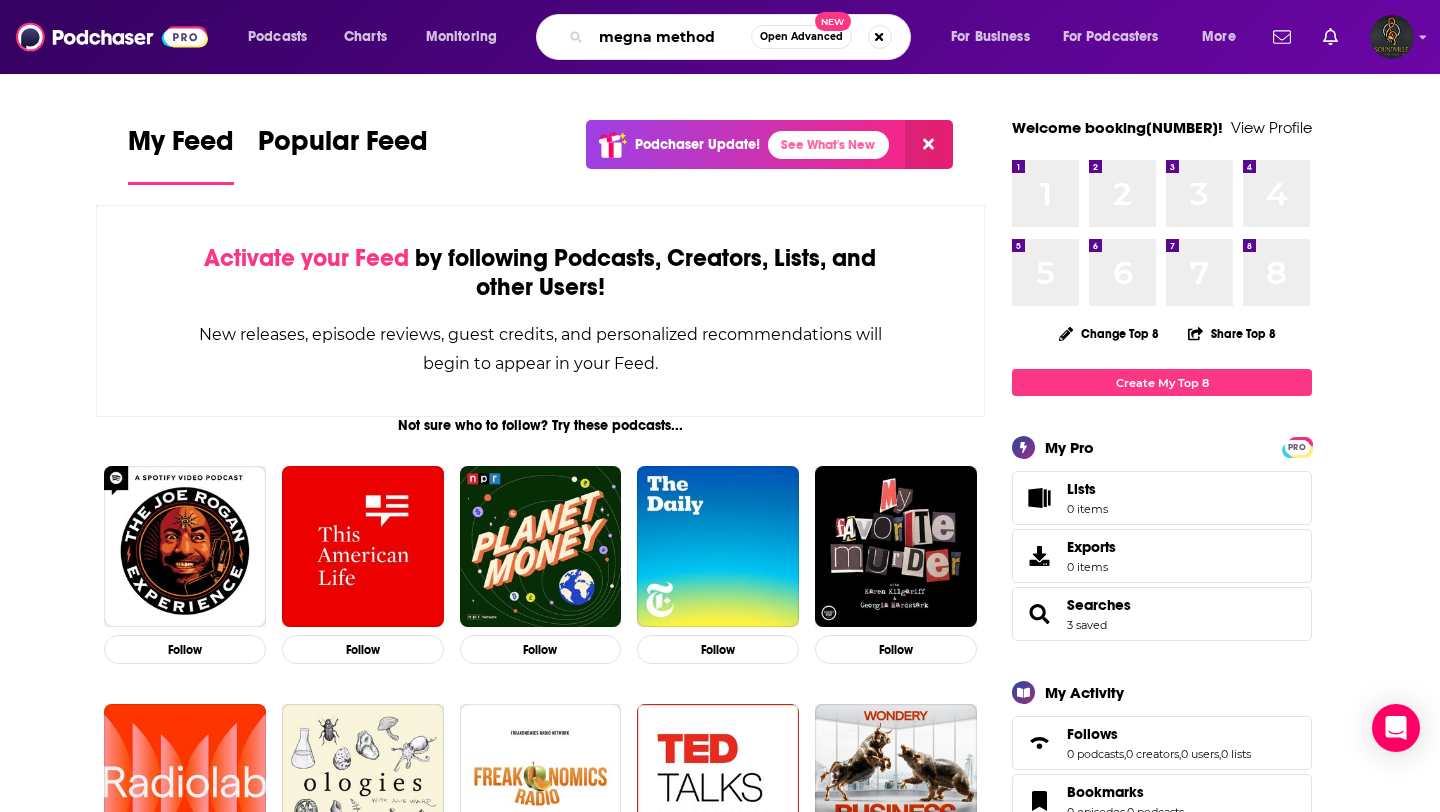 type on "[FIRST] [LAST]" 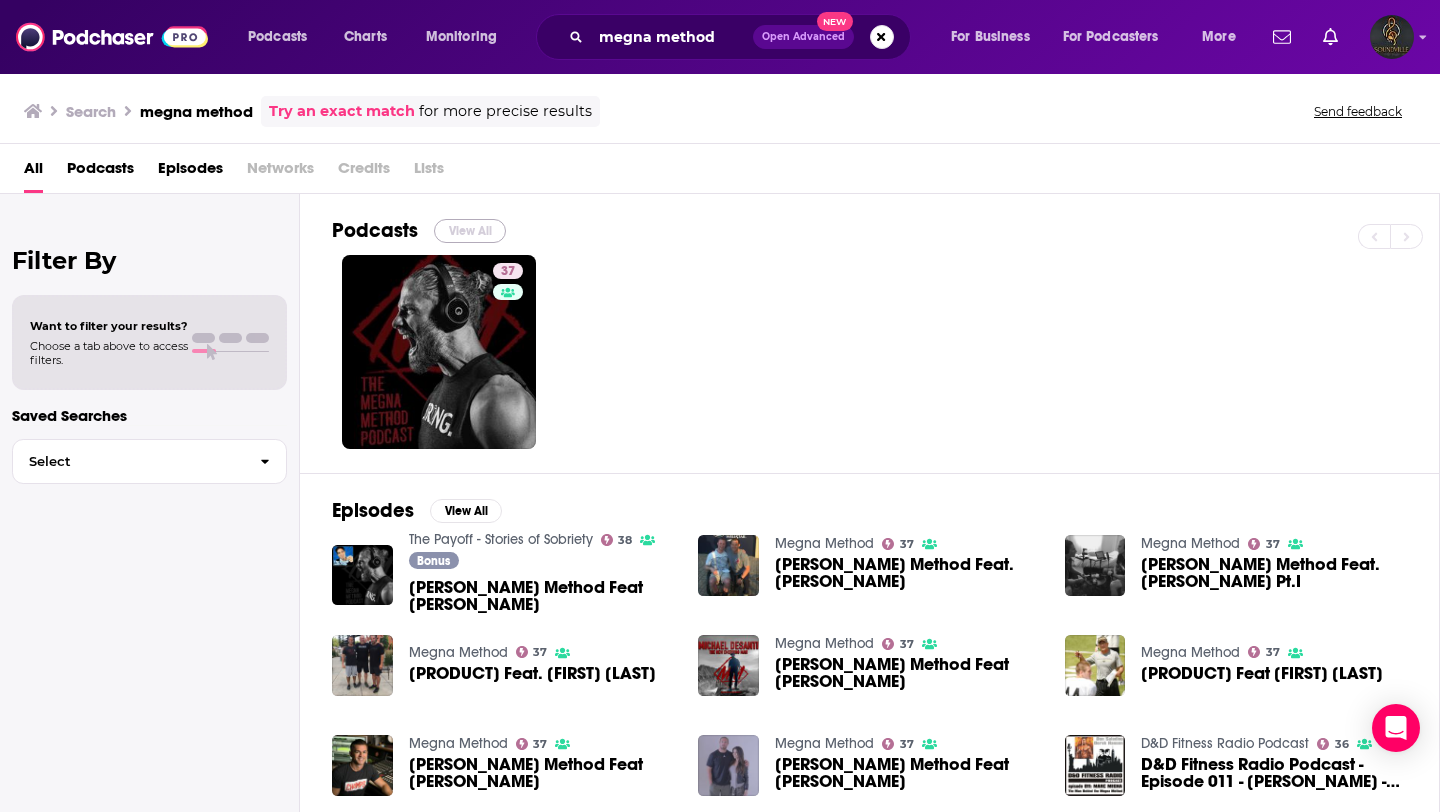 click on "View All" at bounding box center [470, 231] 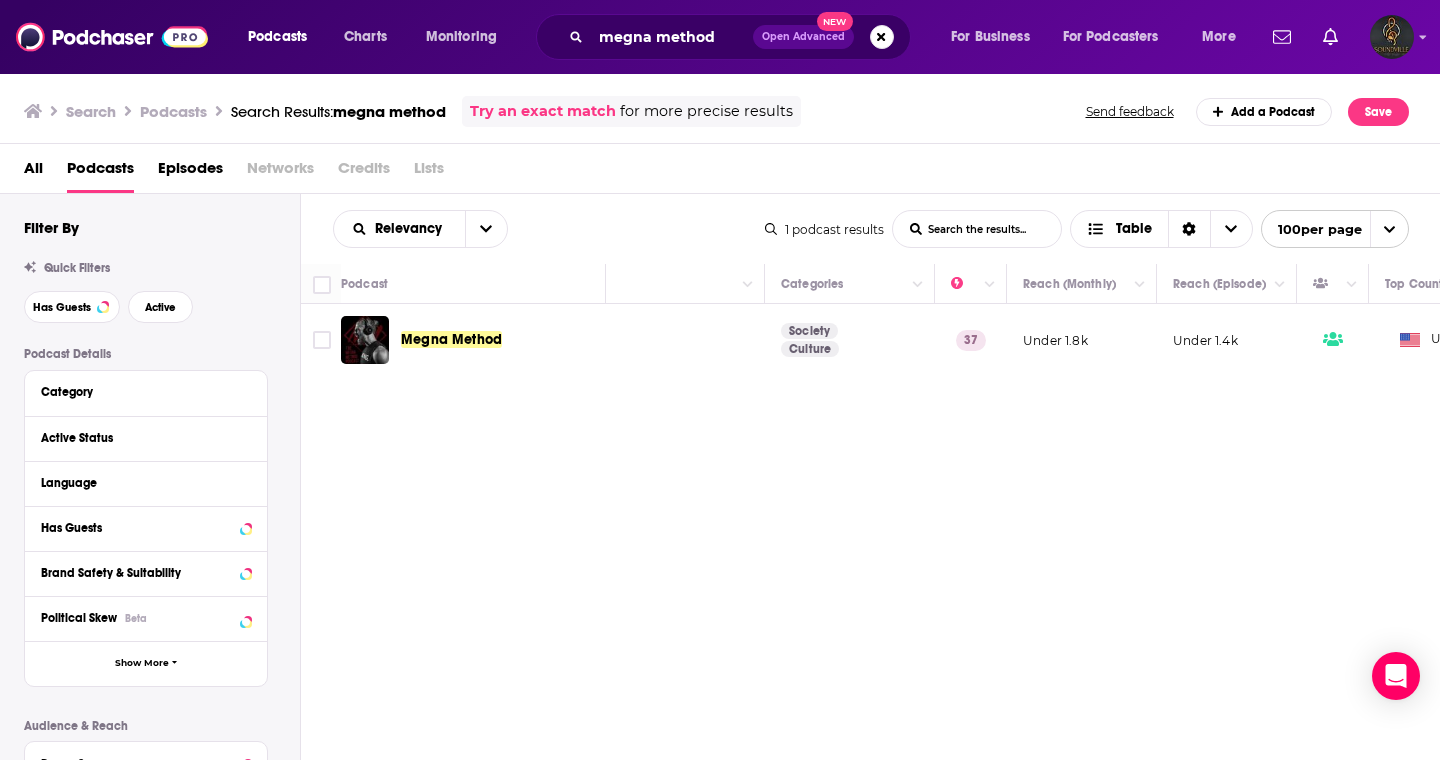 scroll, scrollTop: 0, scrollLeft: 223, axis: horizontal 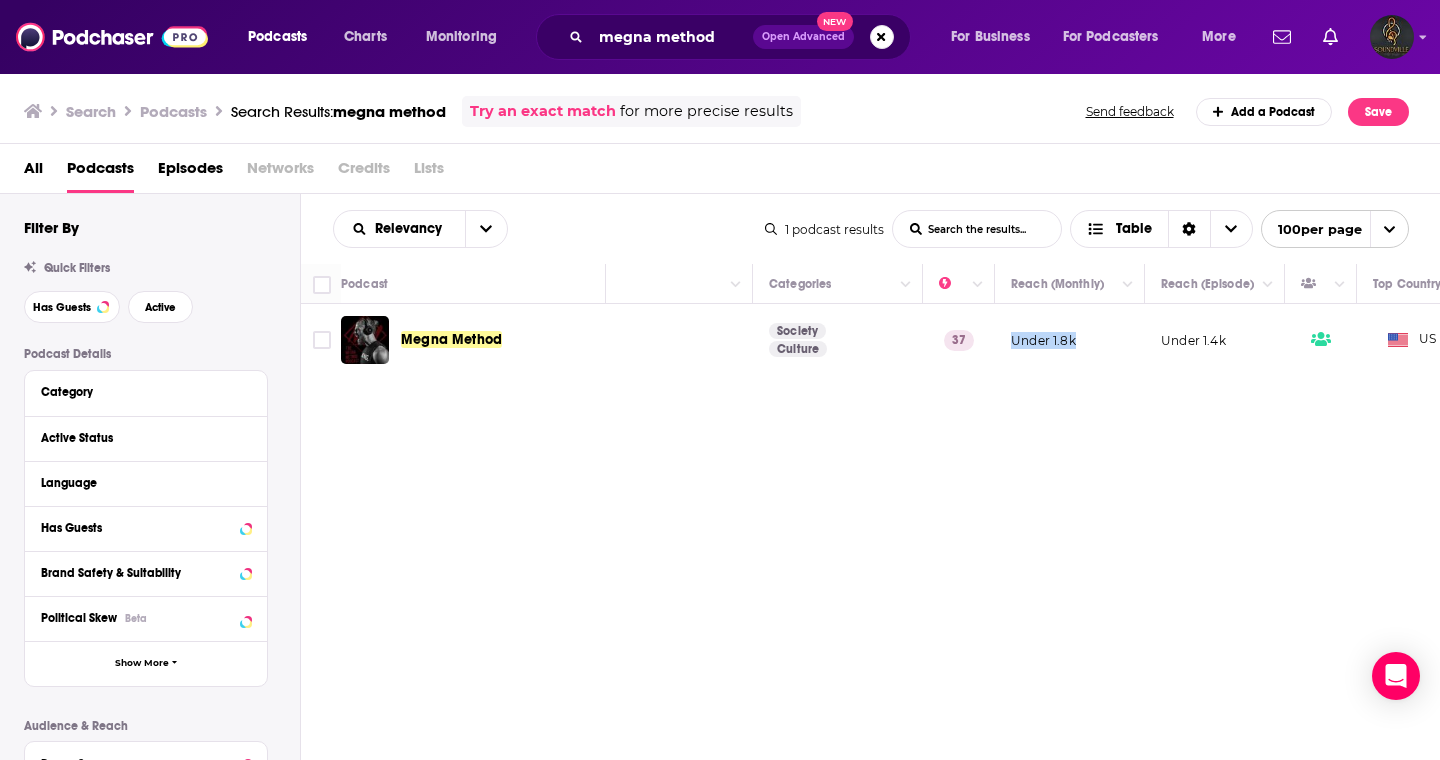 drag, startPoint x: 1077, startPoint y: 339, endPoint x: 1003, endPoint y: 341, distance: 74.02702 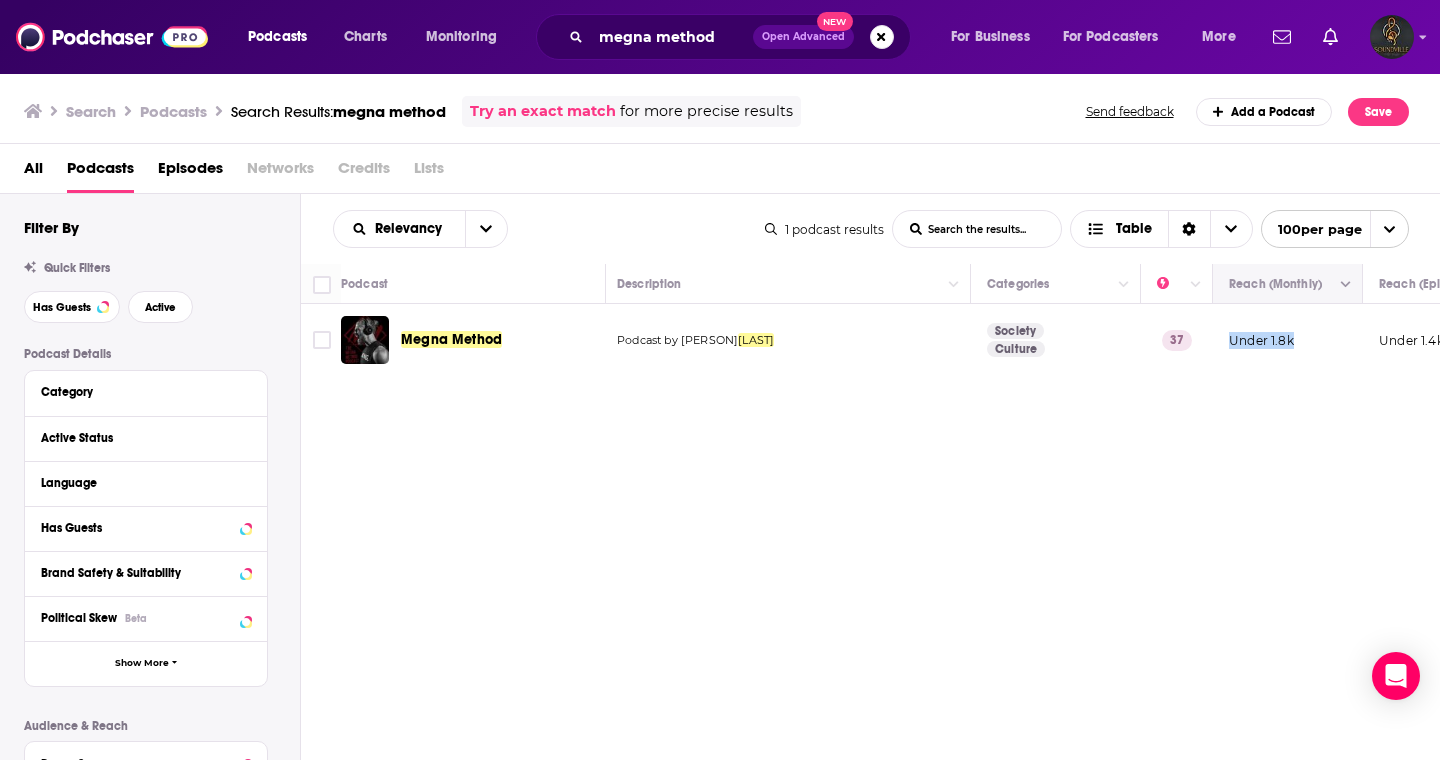 scroll, scrollTop: 0, scrollLeft: 0, axis: both 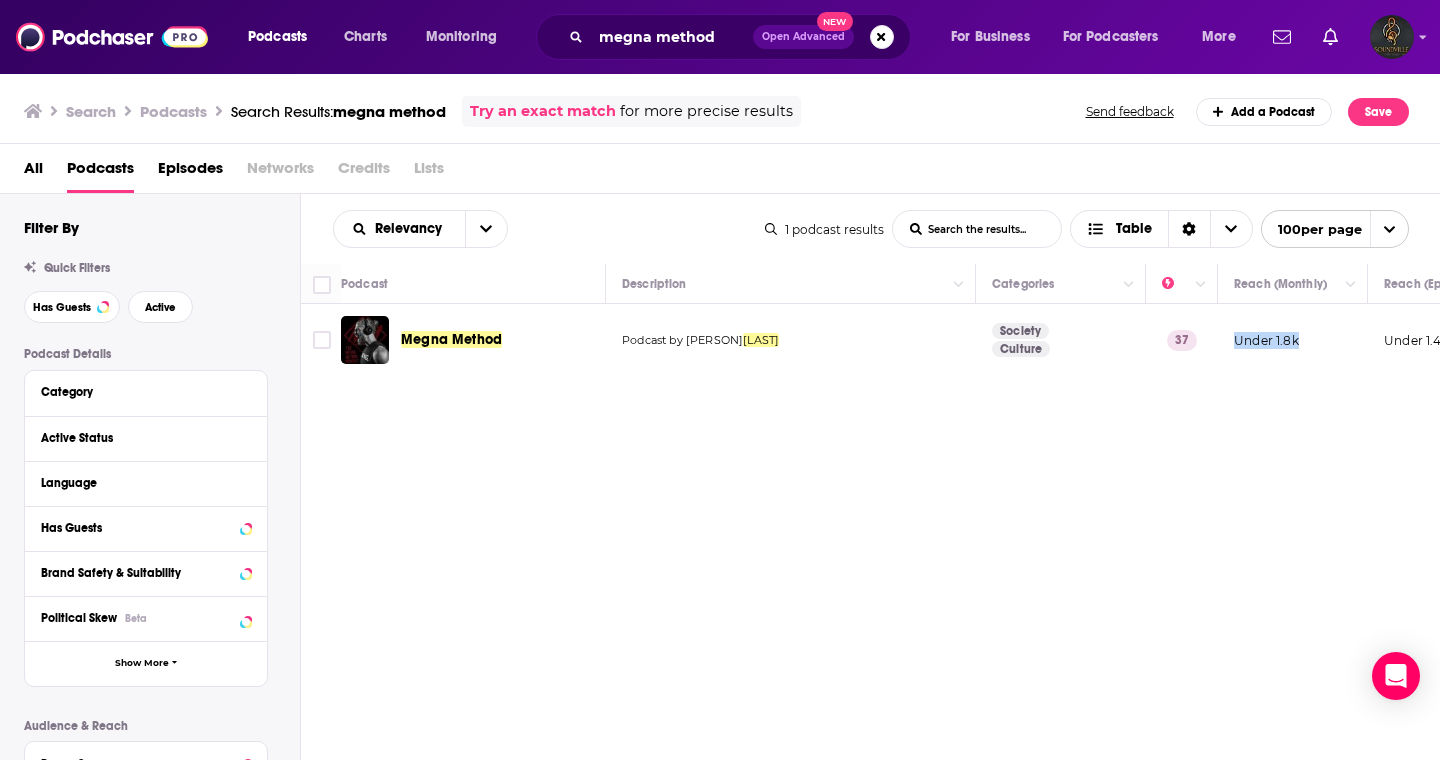 click on "Podcasts Charts Monitoring megna method Open Advanced New For Business For Podcasters More Podcasts Charts Monitoring For Business For Podcasters More Search Podcasts Search Results:   megna method Try an exact match for more precise results Send feedback Add a Podcast Save All Podcasts Episodes Networks Credits Lists Filter By Quick Filters Has Guests Active Podcast Details Category Active Status Language Has Guests Brand Safety & Suitability Political Skew Beta Show More Audience & Reach Power Score™ Reach (Monthly) Reach (Episode Average) Gender Age Income Show More Saved Searches Select Relevancy List Search Input Search the results... Table 1   podcast   results List Search Input Search the results... Table 100  per page Podcast Description Categories Reach (Monthly) Reach (Episode) Top Country Megna Method Podcast by Marc  Megna Society Culture 37 Under 1.8k Under 1.4k   US" at bounding box center [720, 380] 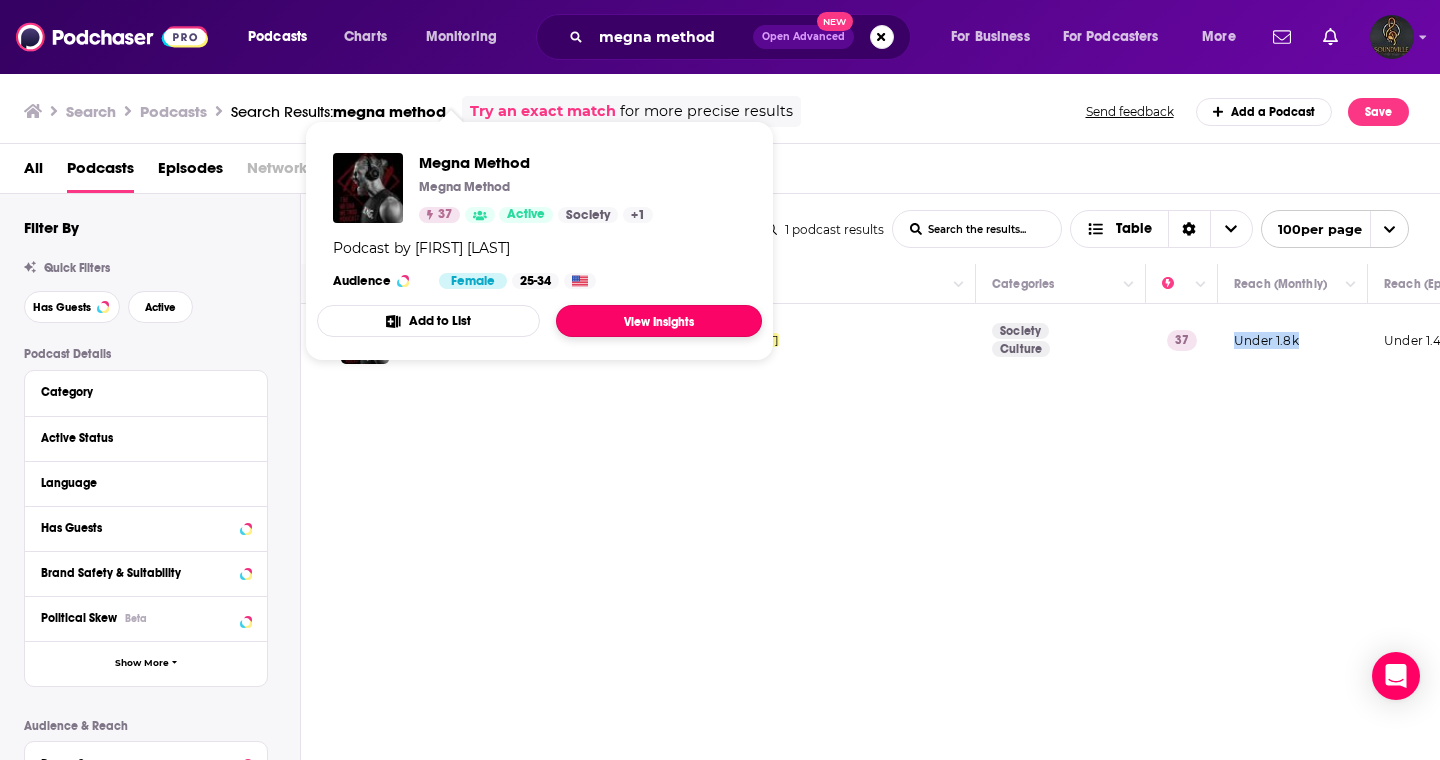 click on "View Insights" at bounding box center [659, 321] 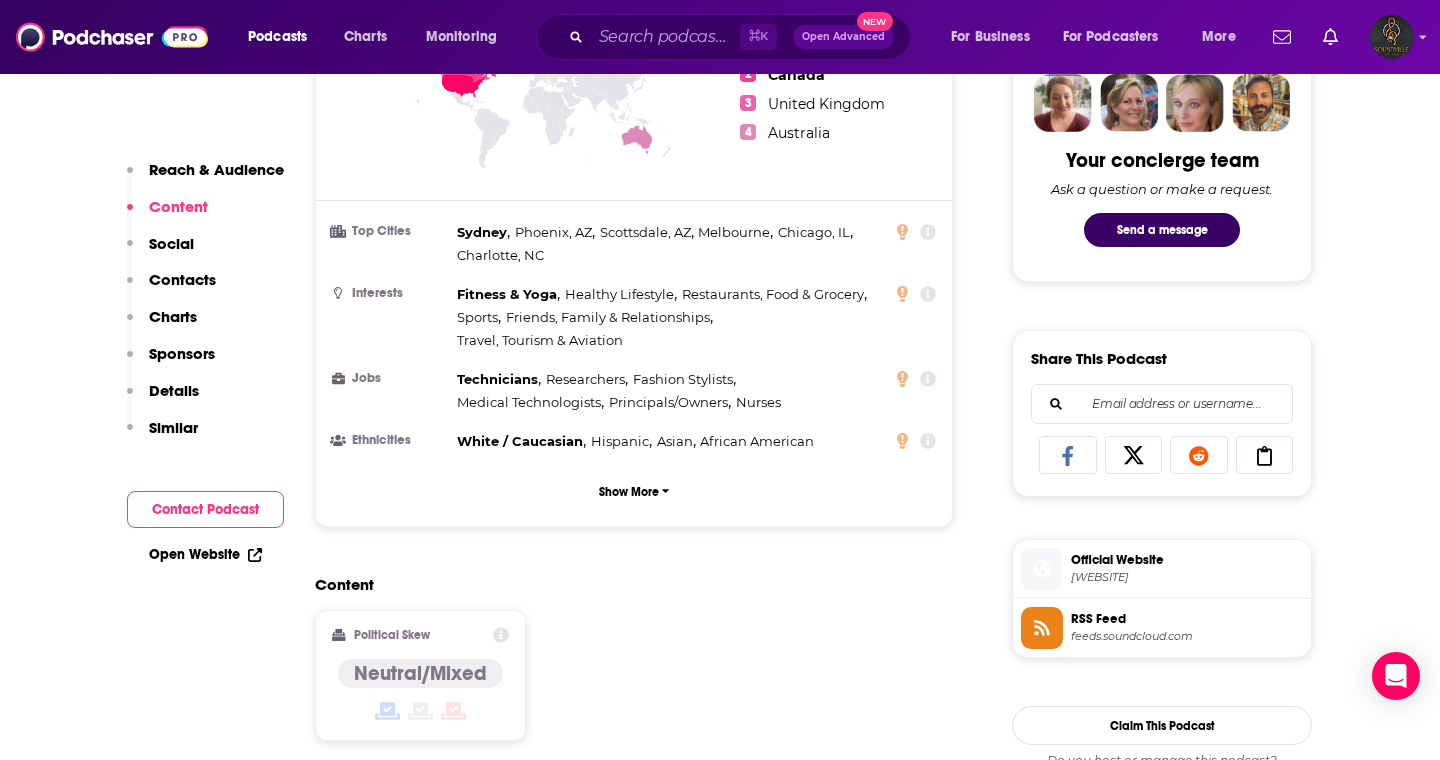 scroll, scrollTop: 1015, scrollLeft: 0, axis: vertical 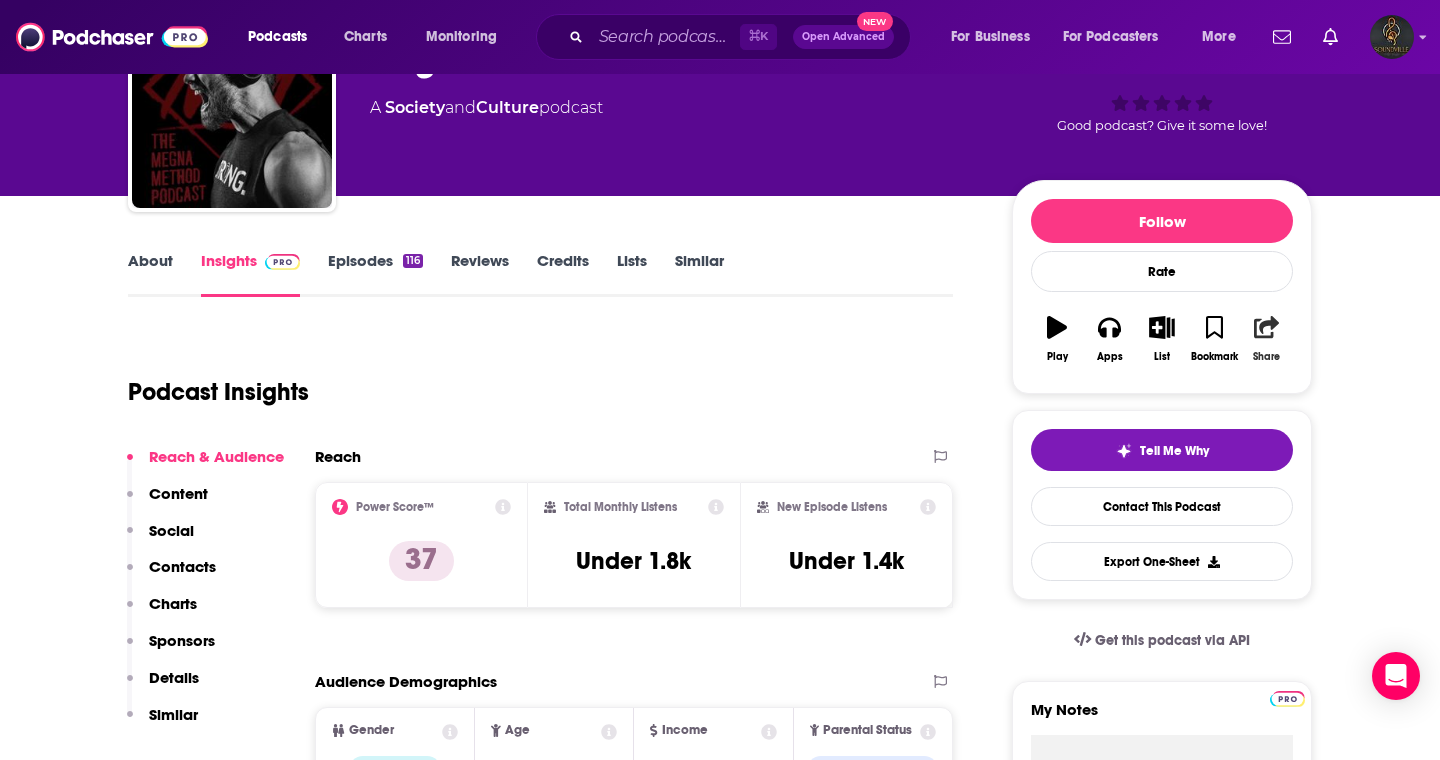 click 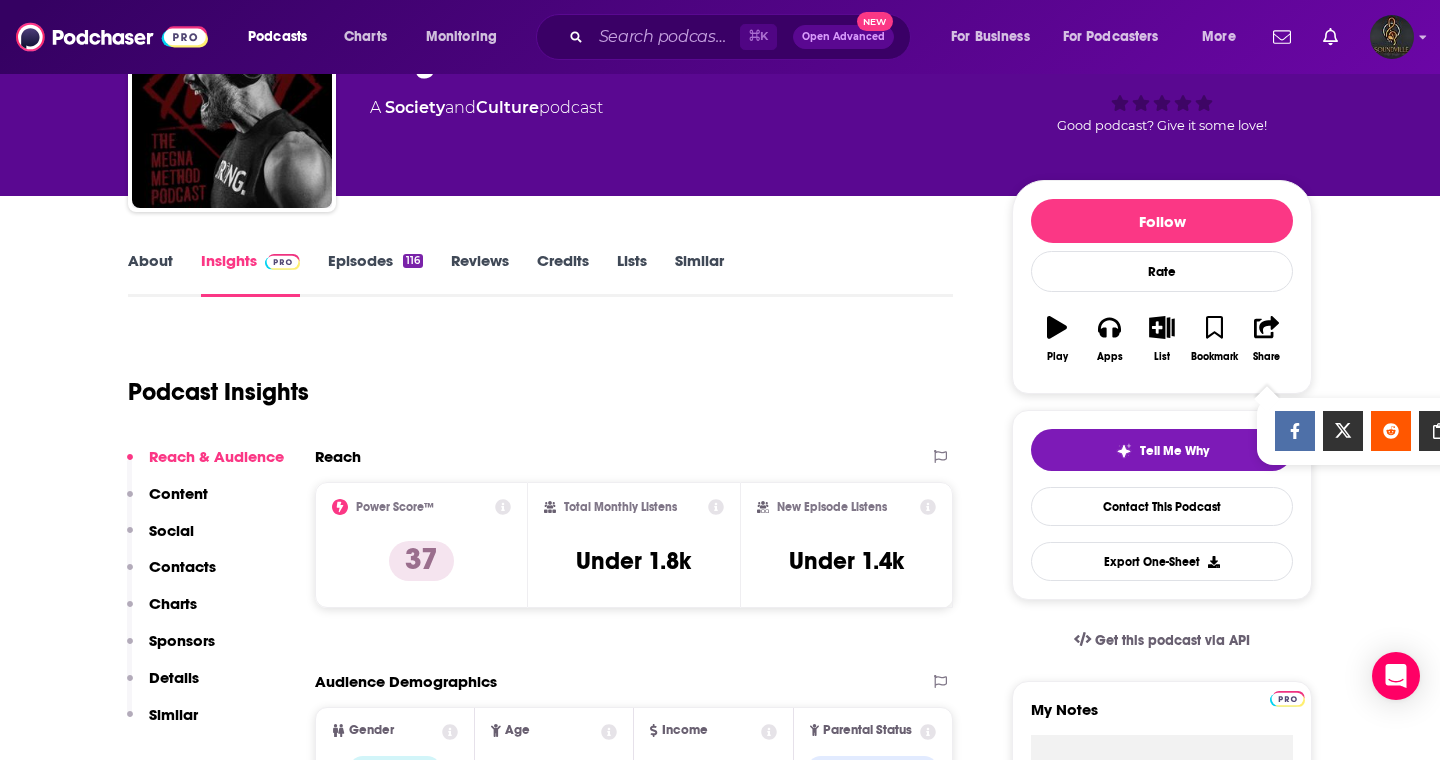 click on "Podcast Insights" at bounding box center [532, 380] 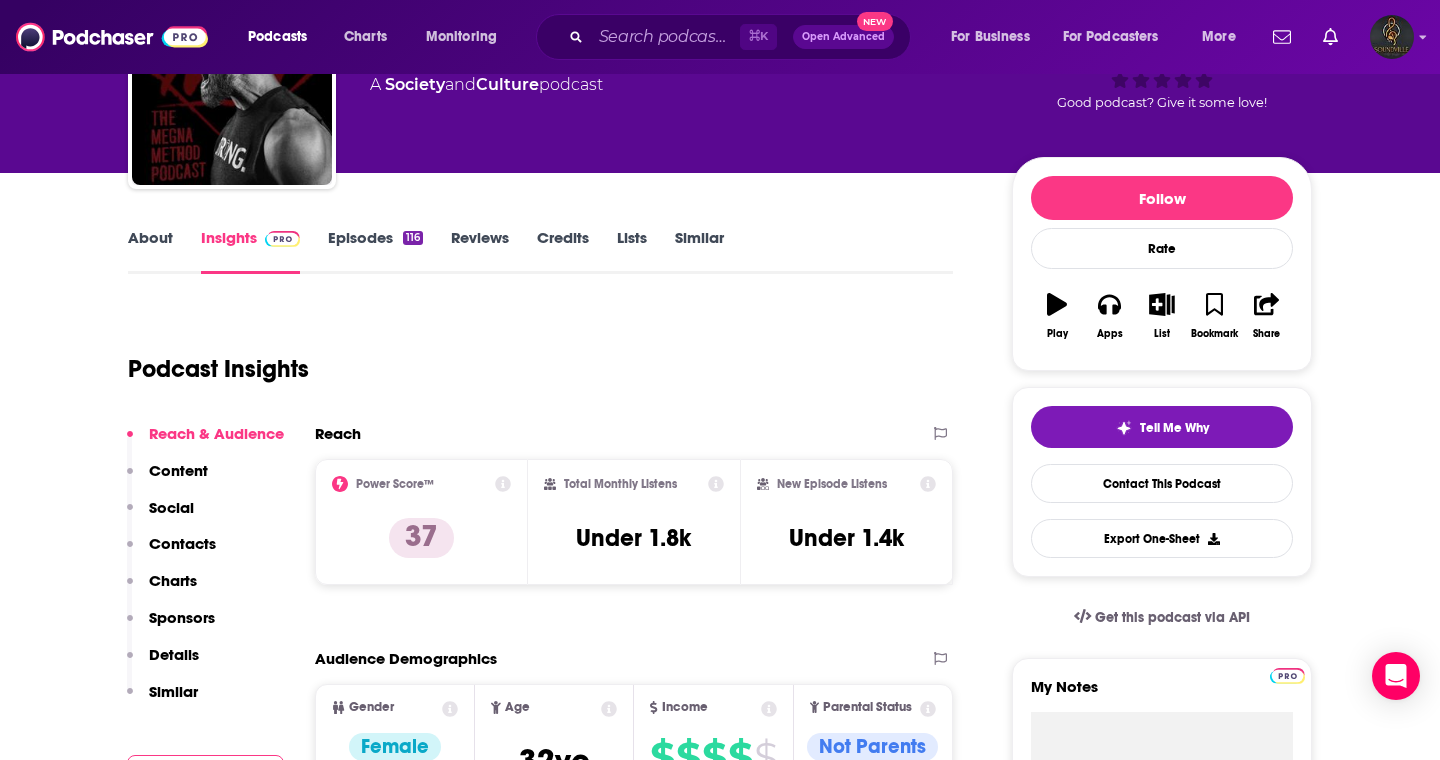 scroll, scrollTop: 0, scrollLeft: 0, axis: both 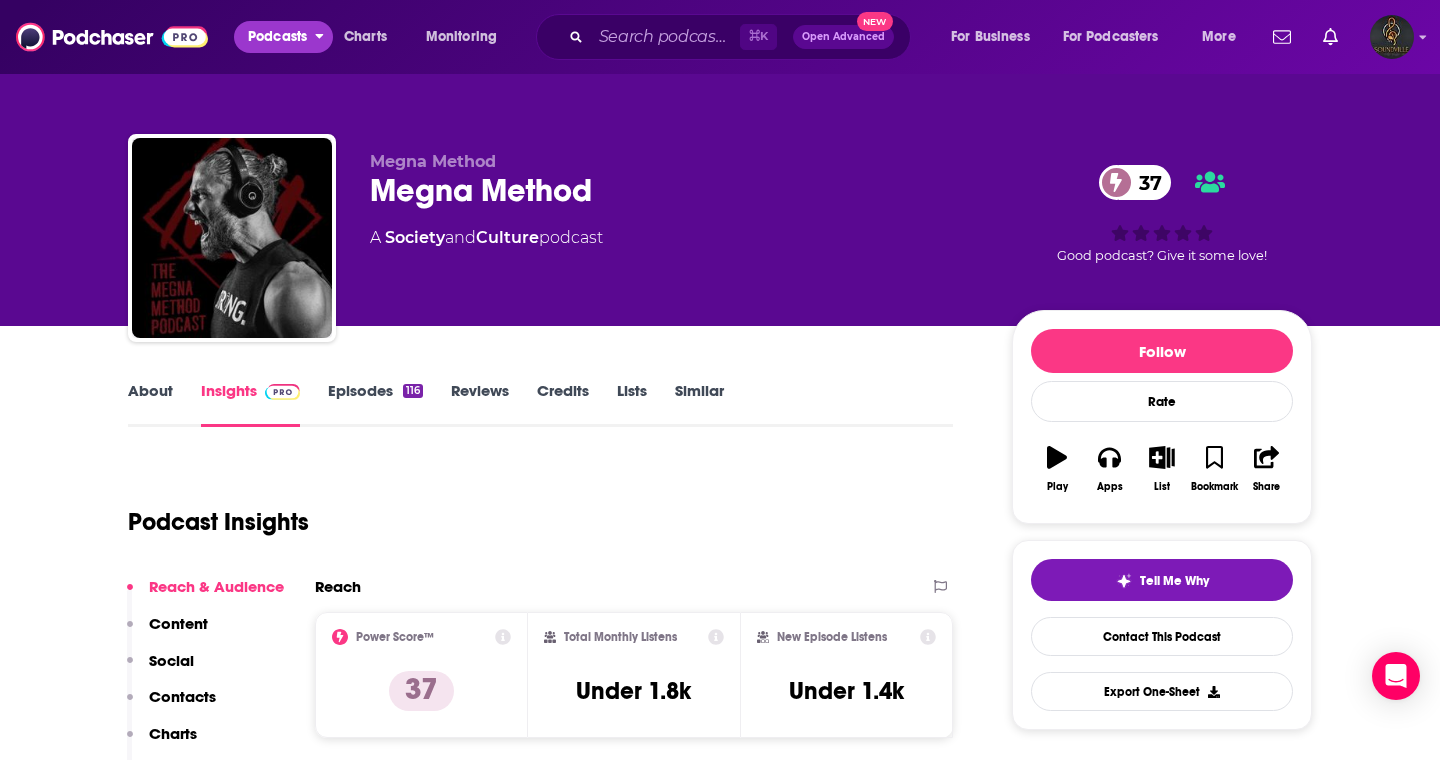 click on "Podcasts" at bounding box center [277, 37] 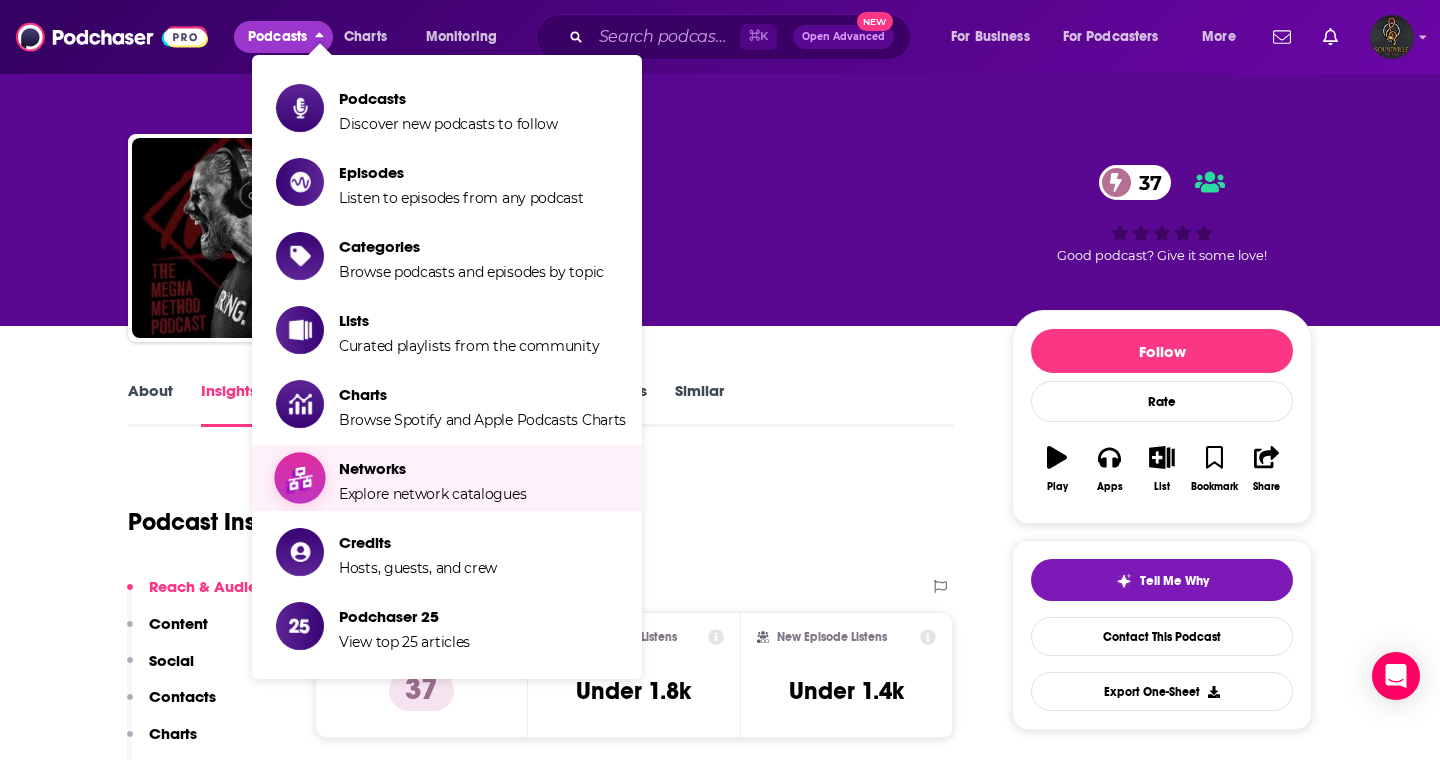 click on "Networks" at bounding box center (432, 468) 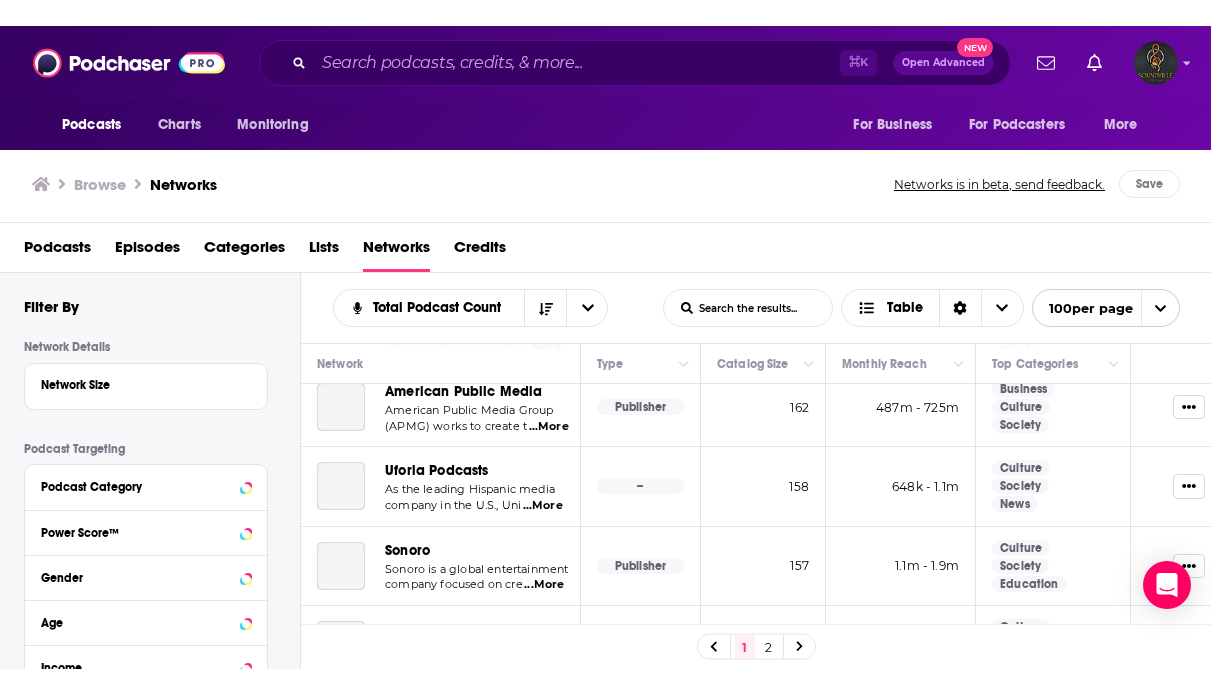 scroll, scrollTop: 1818, scrollLeft: 0, axis: vertical 